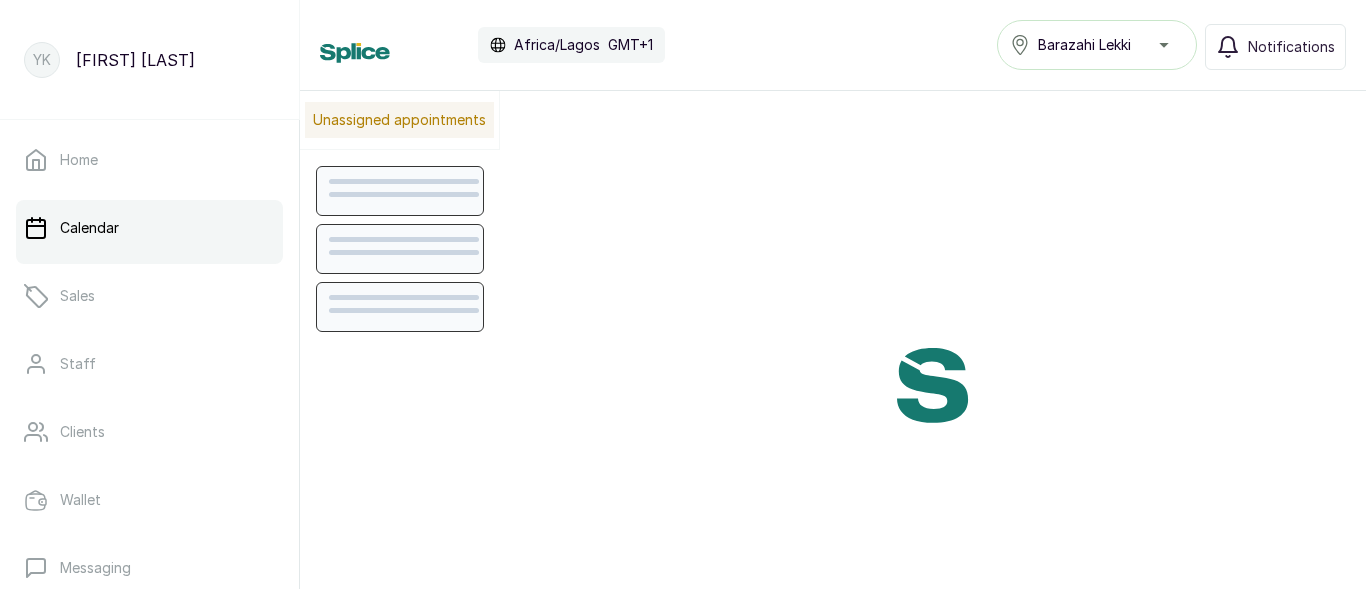 scroll, scrollTop: 0, scrollLeft: 0, axis: both 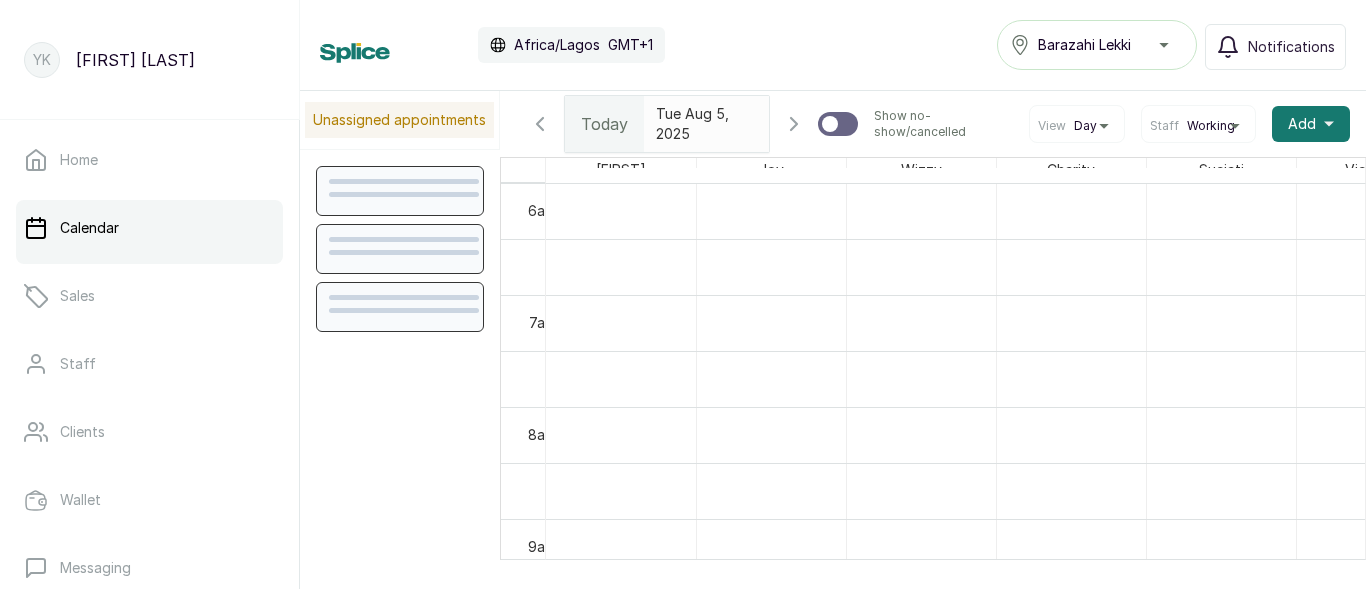 click on "Calendar" at bounding box center (149, 228) 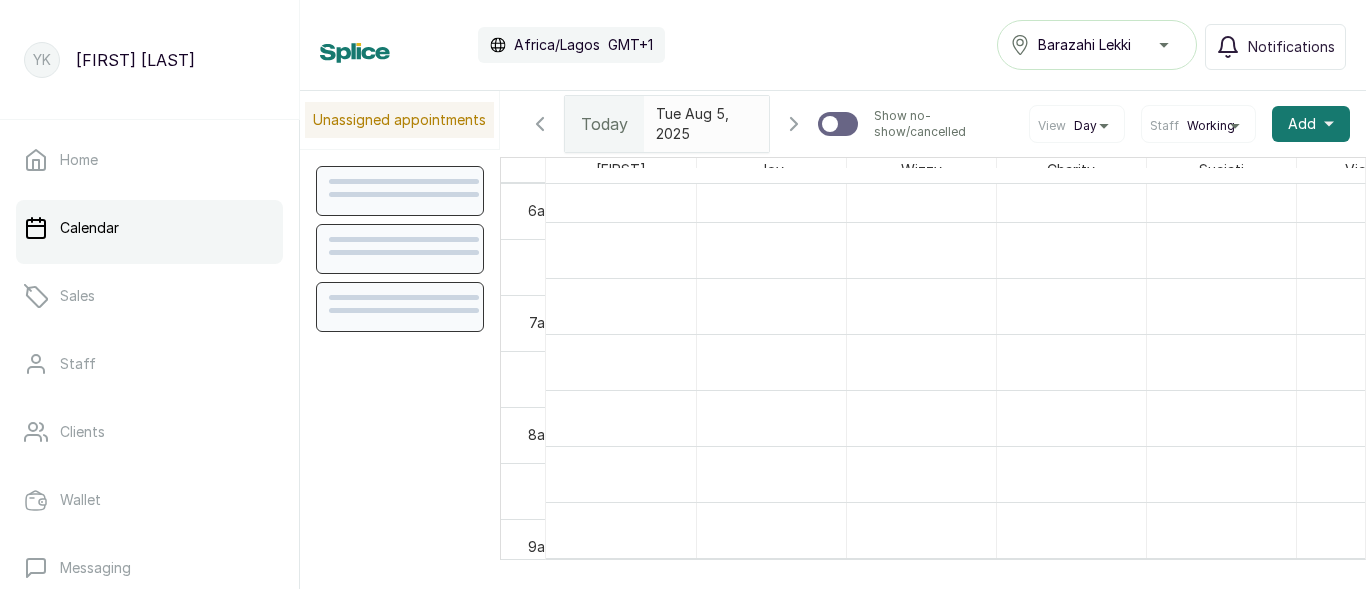 scroll, scrollTop: 578, scrollLeft: 0, axis: vertical 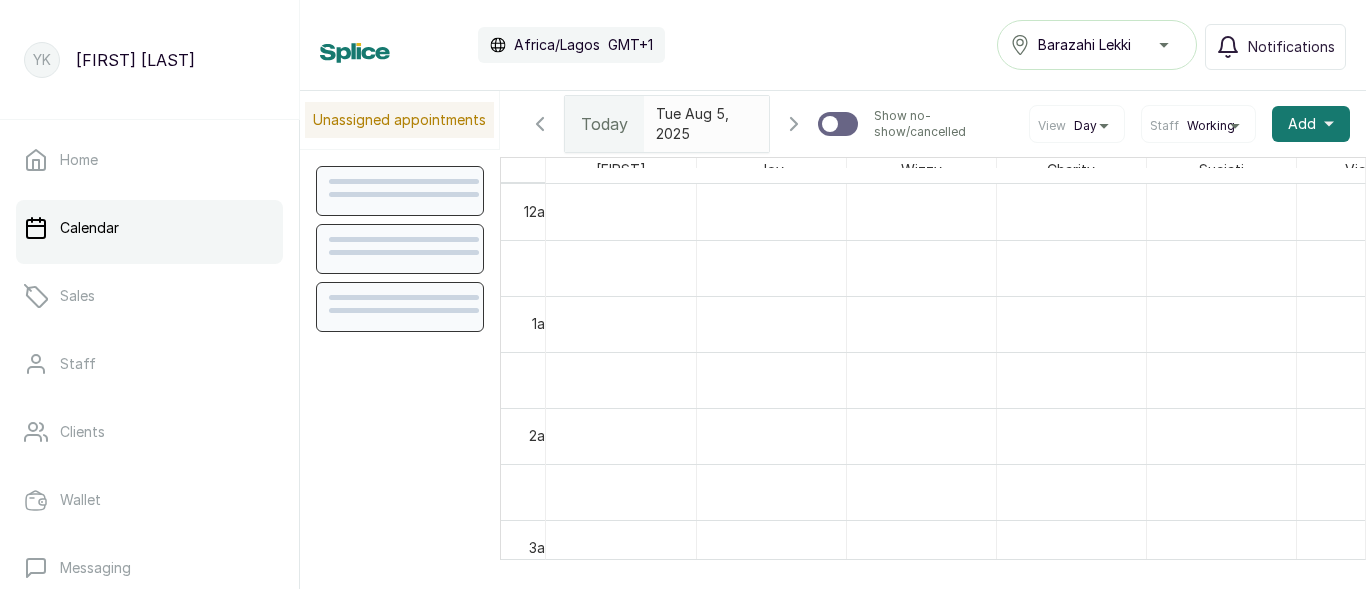 click 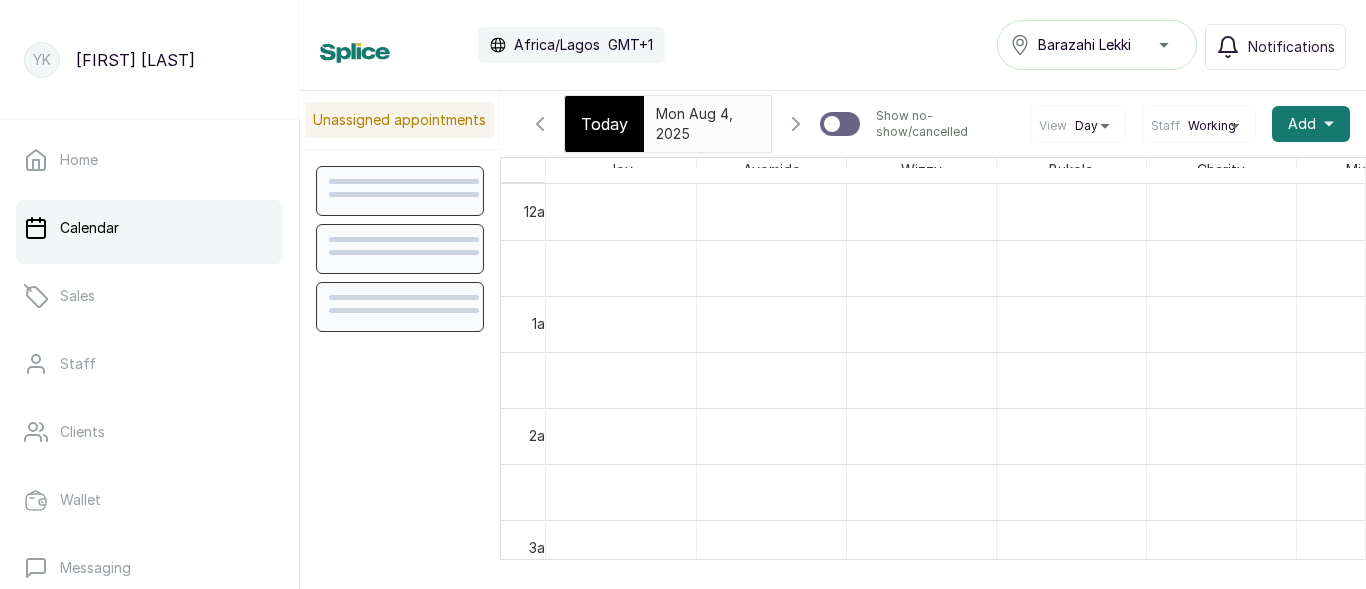 click 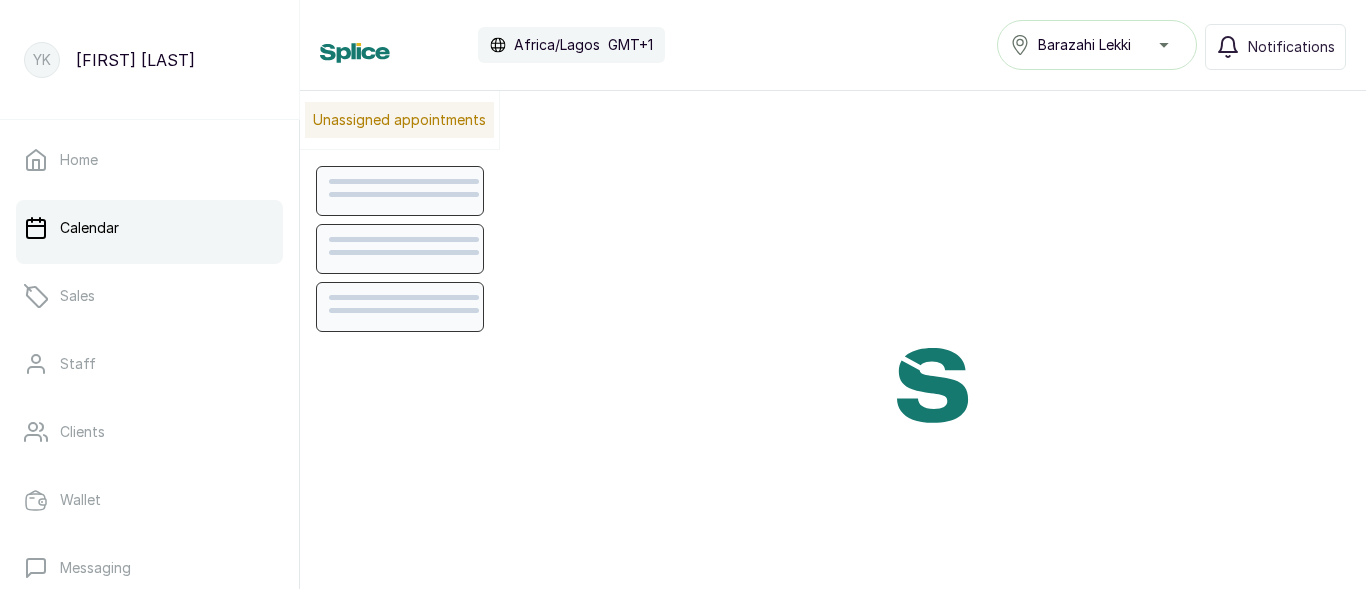 click at bounding box center [933, 385] 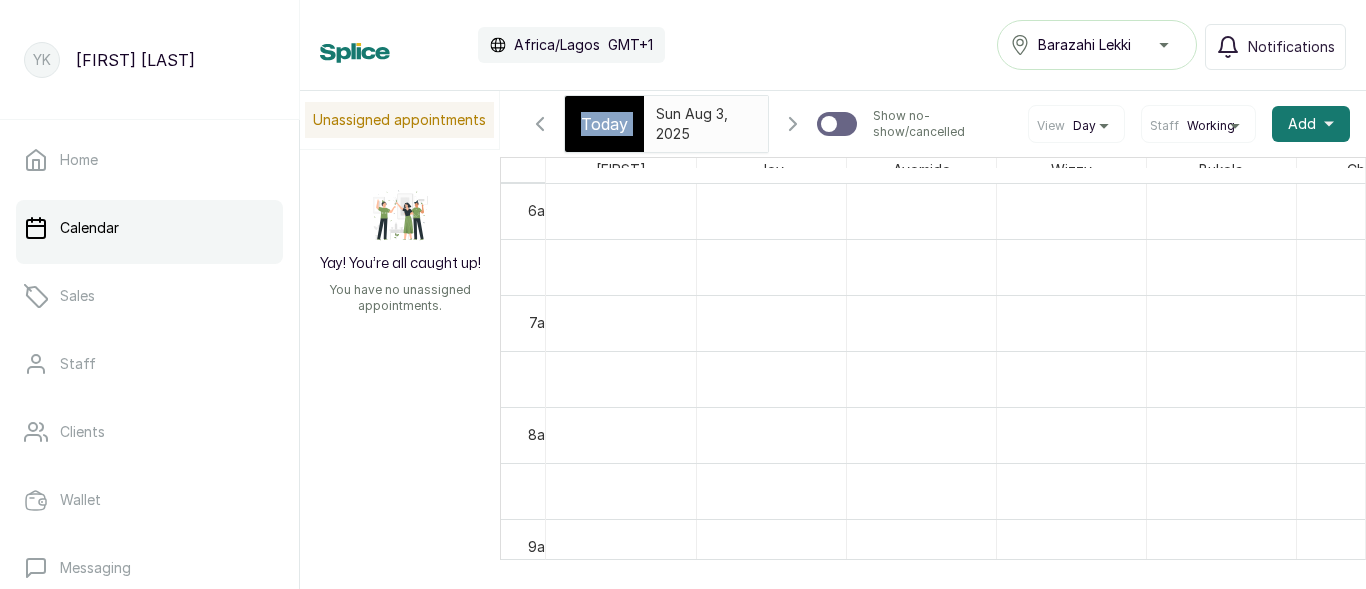 click 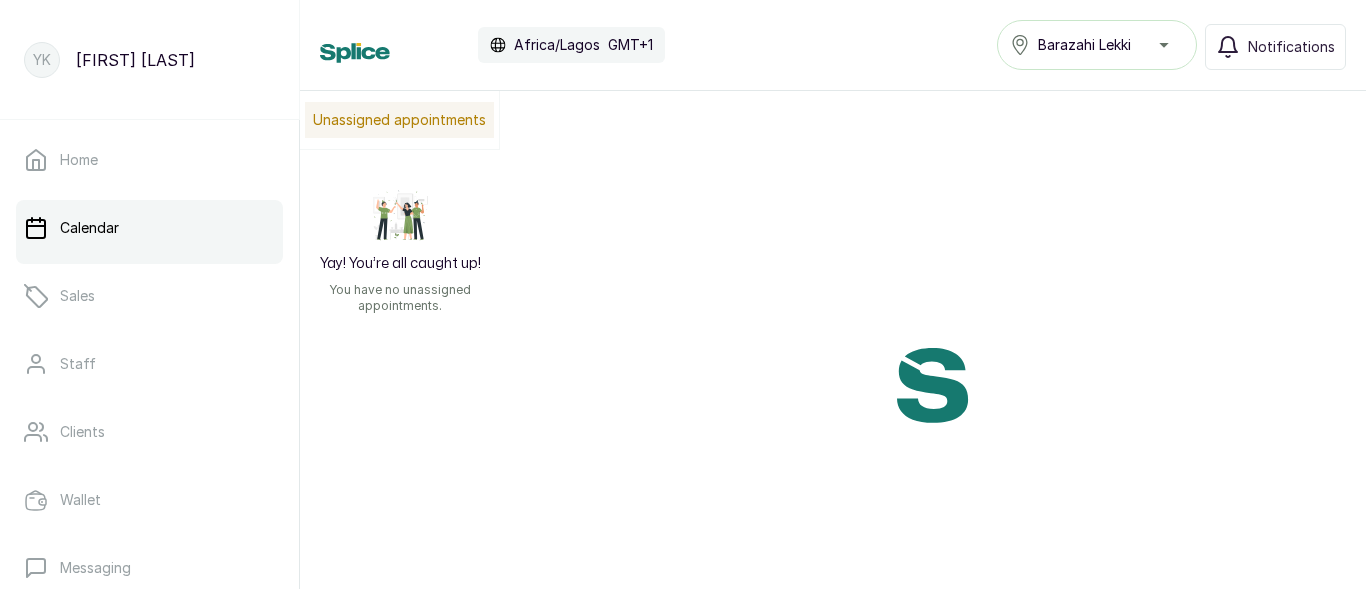 click at bounding box center [933, 385] 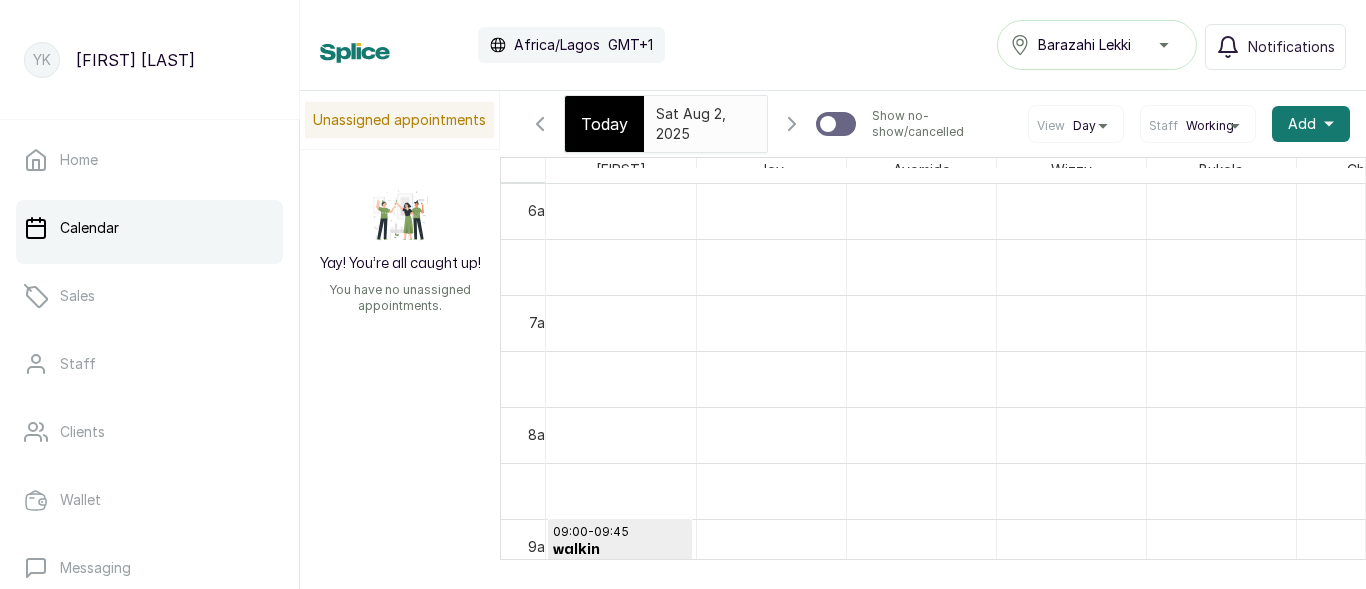 click 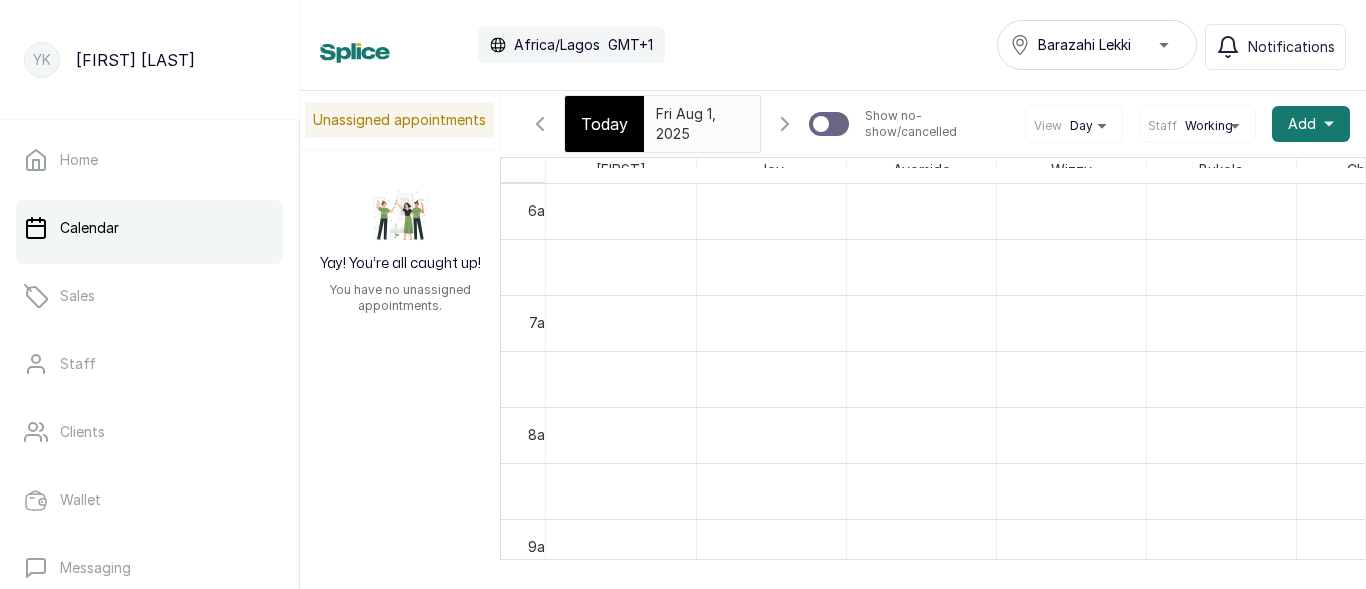scroll, scrollTop: 886, scrollLeft: 0, axis: vertical 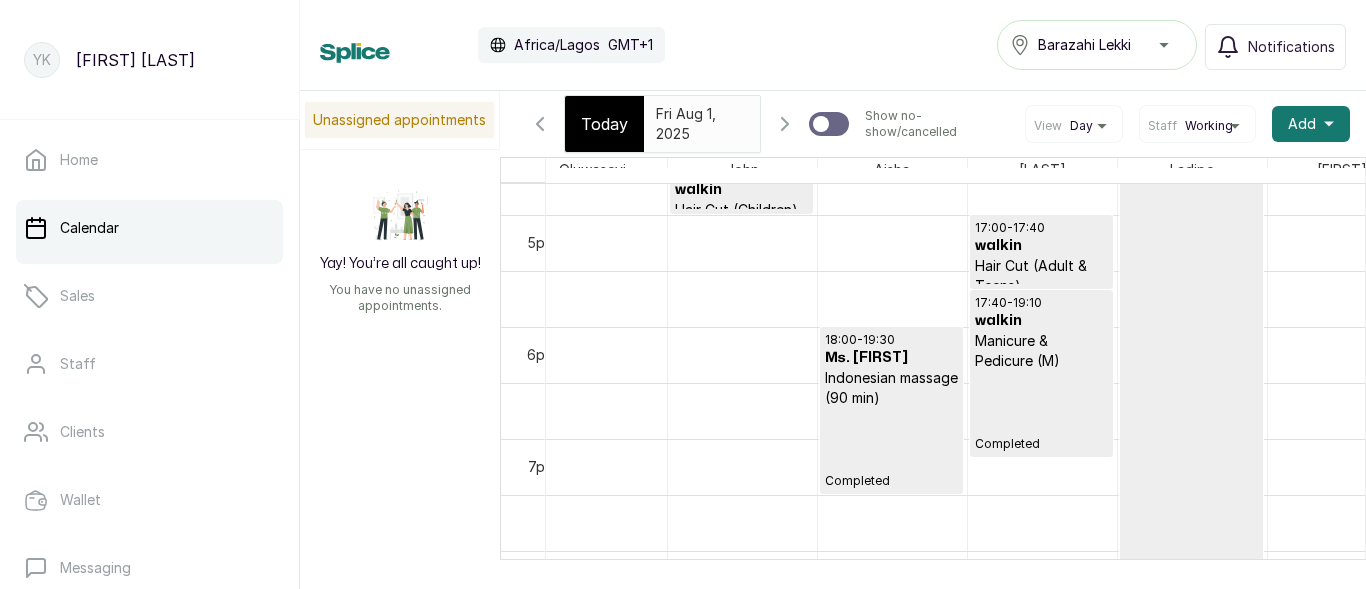 click on "[TIME] - [TIME] walkin [SERVICE] Completed" at bounding box center (1041, 373) 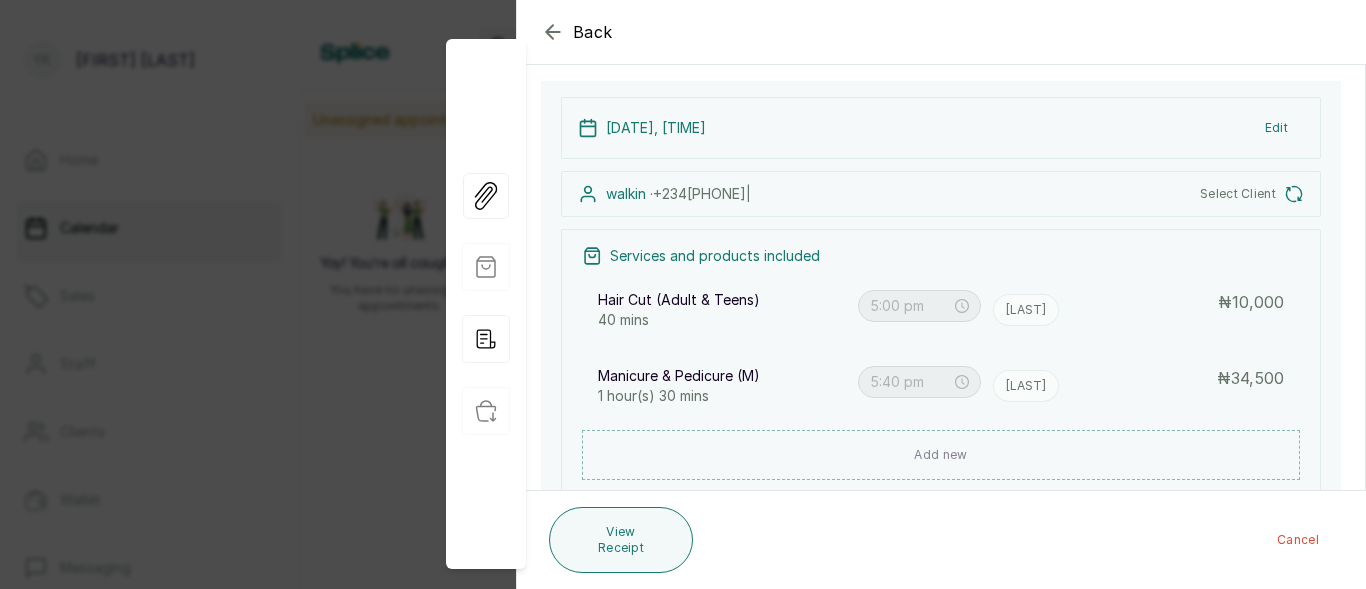 click on "Select Client" at bounding box center [1238, 194] 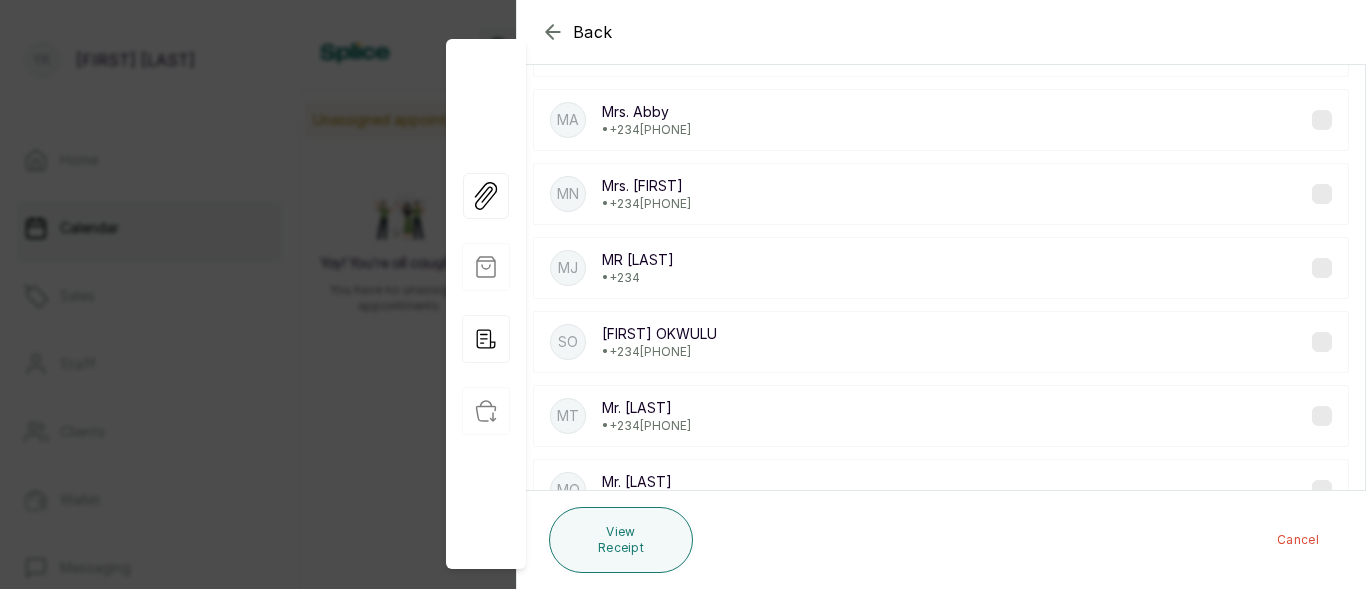 click 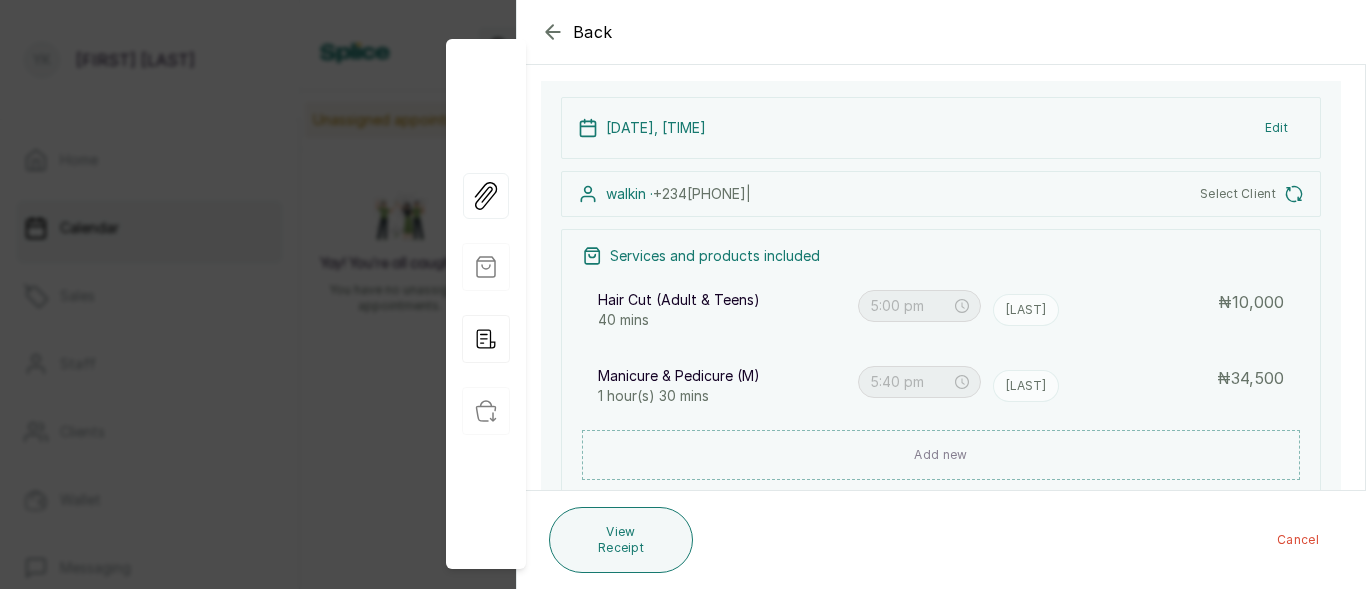click 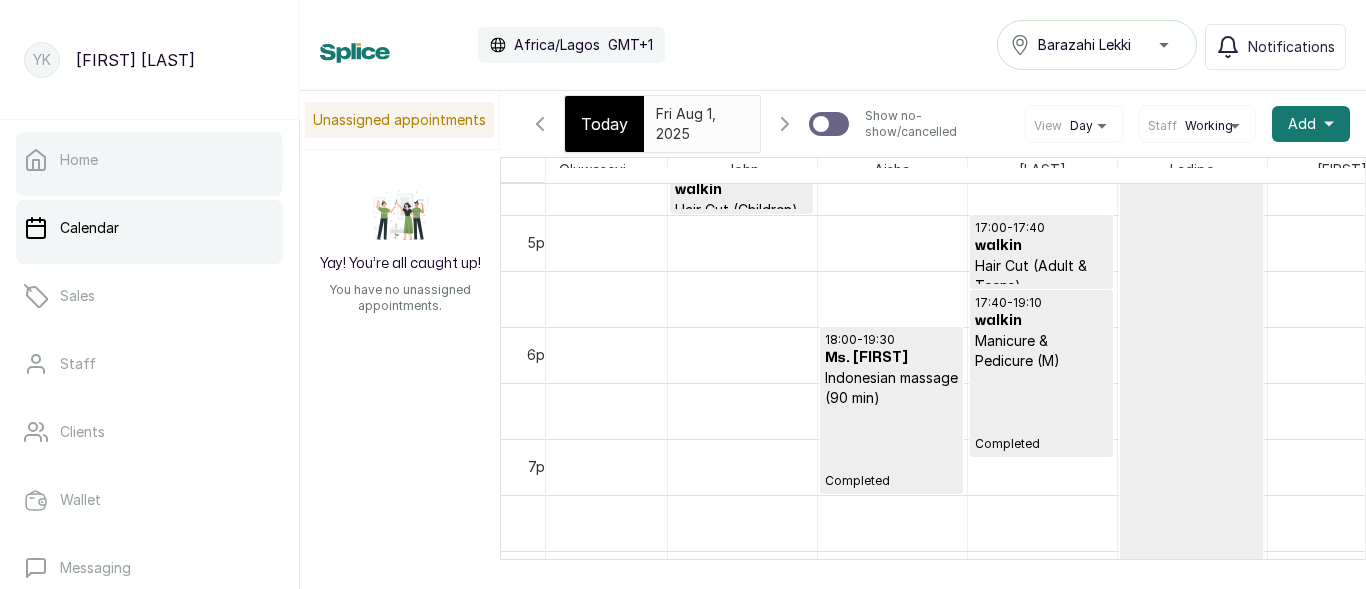 click on "Home" at bounding box center (149, 160) 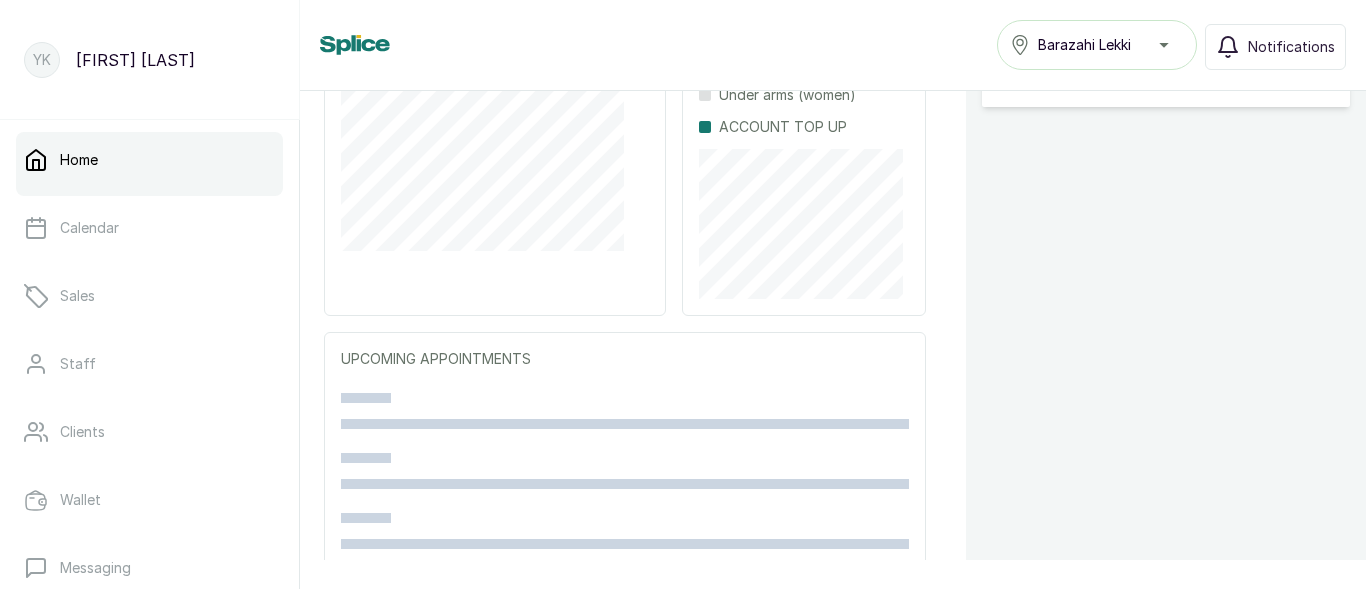 scroll, scrollTop: 454, scrollLeft: 0, axis: vertical 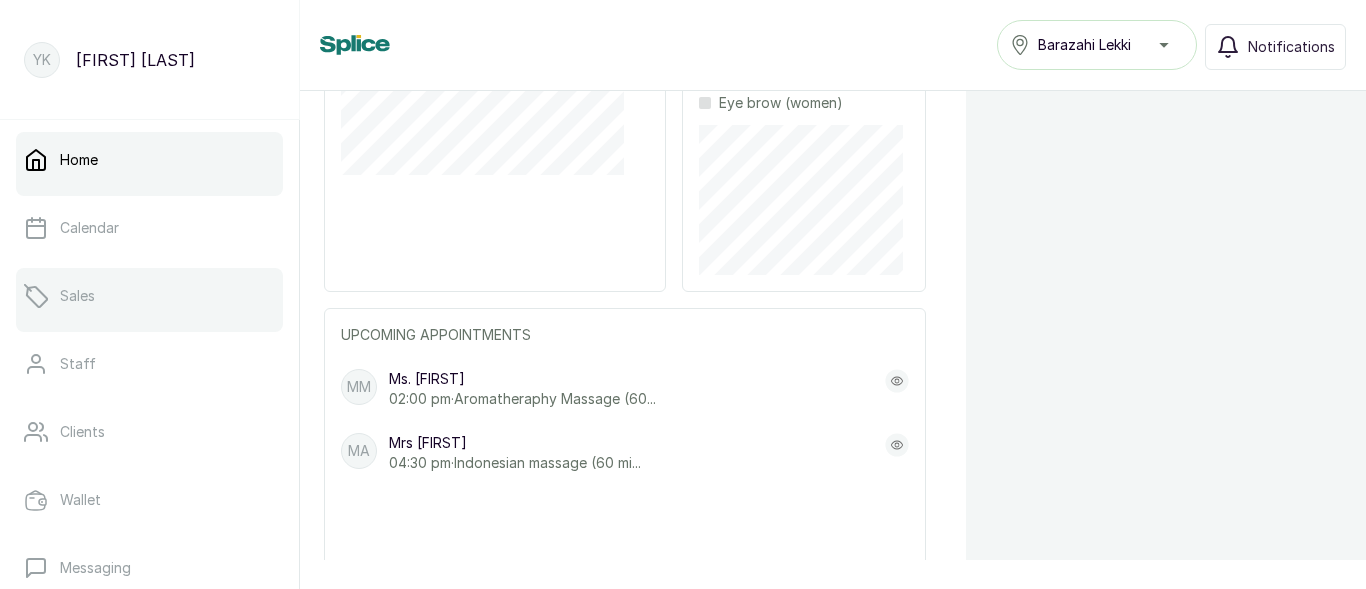 click on "Sales" at bounding box center (149, 296) 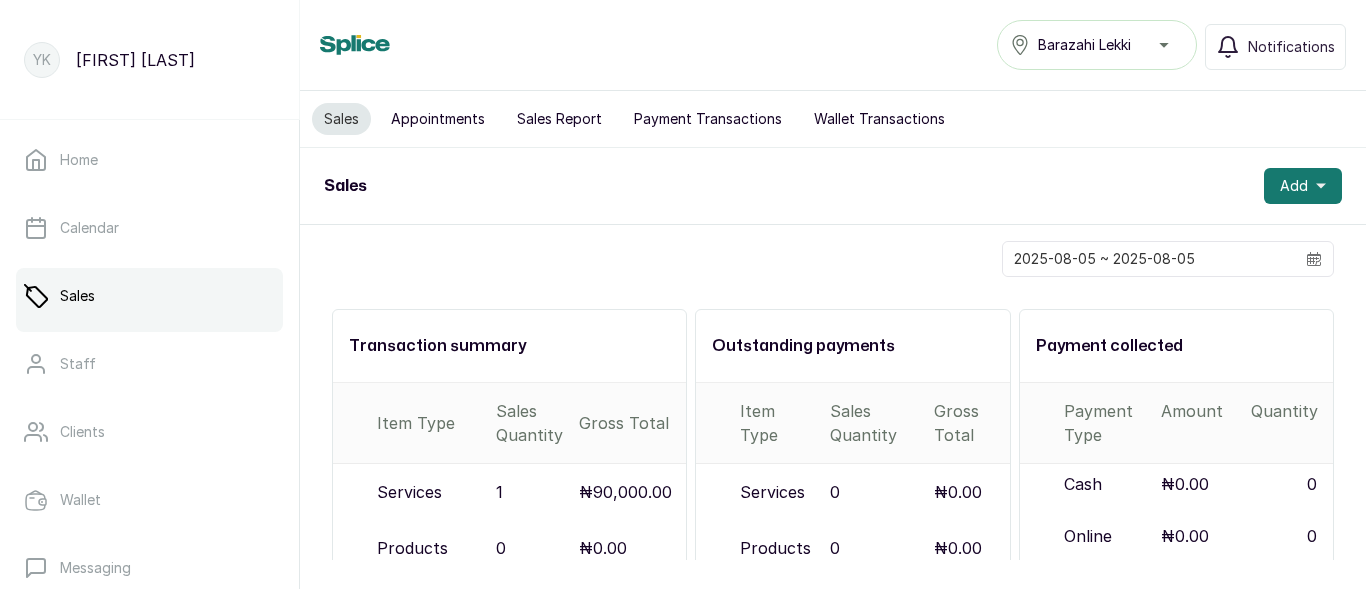 click on "Payment Transactions" at bounding box center (708, 119) 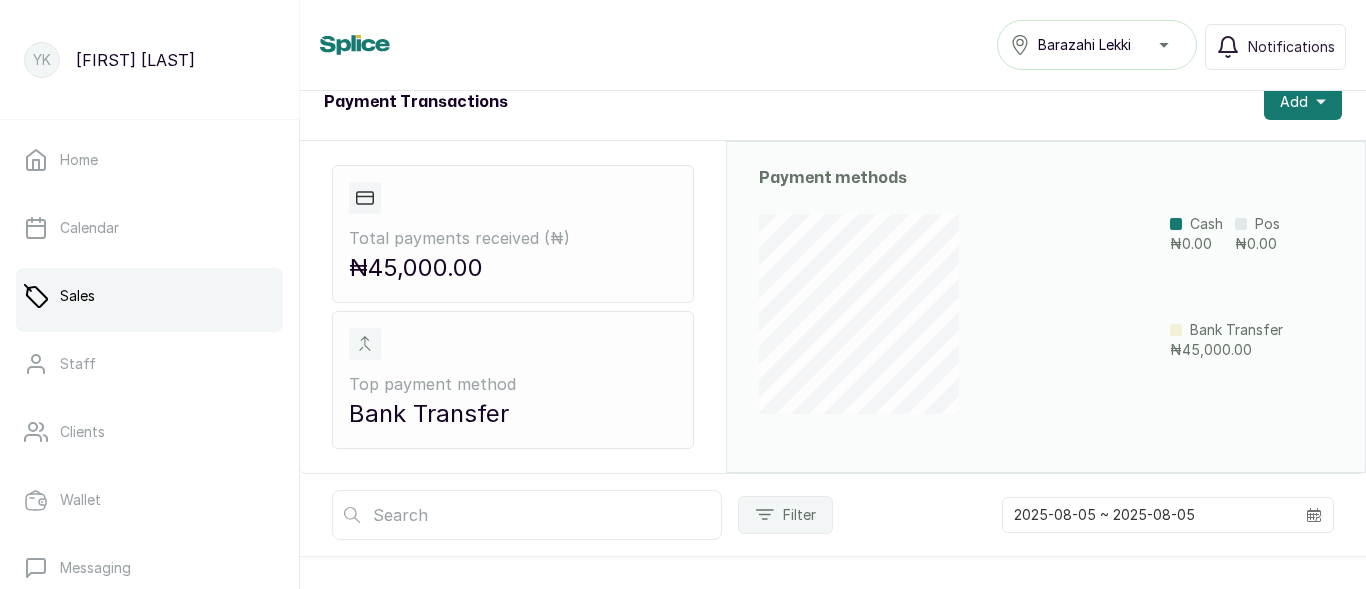 scroll, scrollTop: 194, scrollLeft: 0, axis: vertical 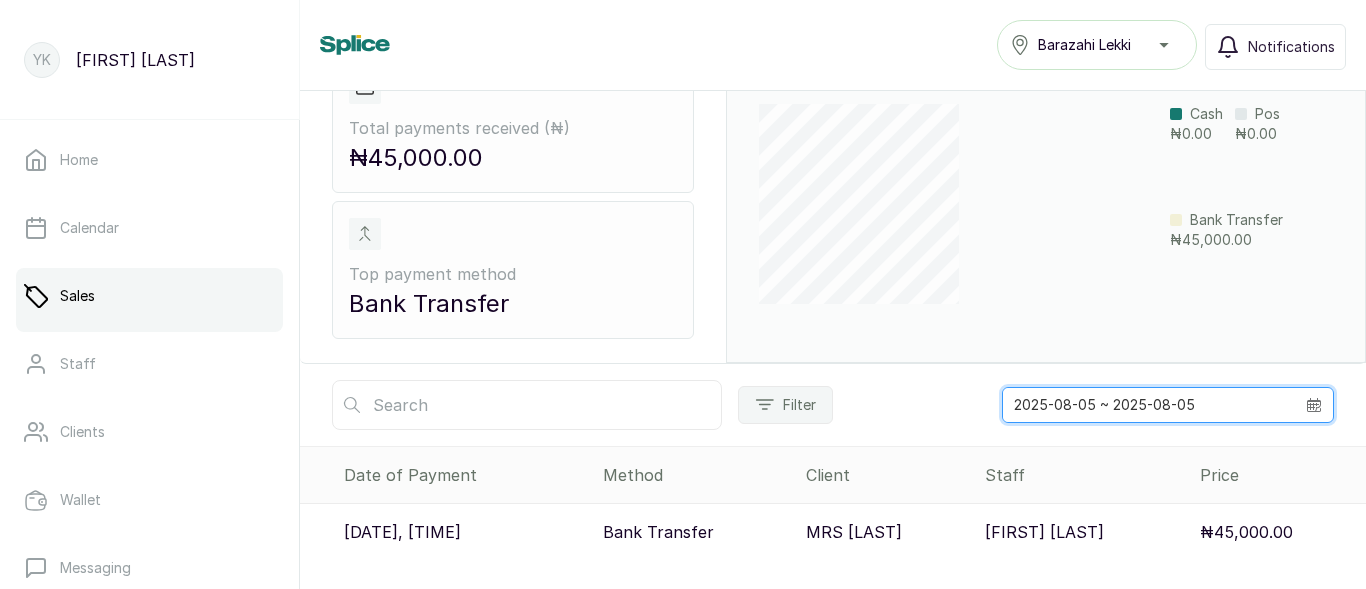 click on "2025-08-05 ~ 2025-08-05" at bounding box center (1149, 405) 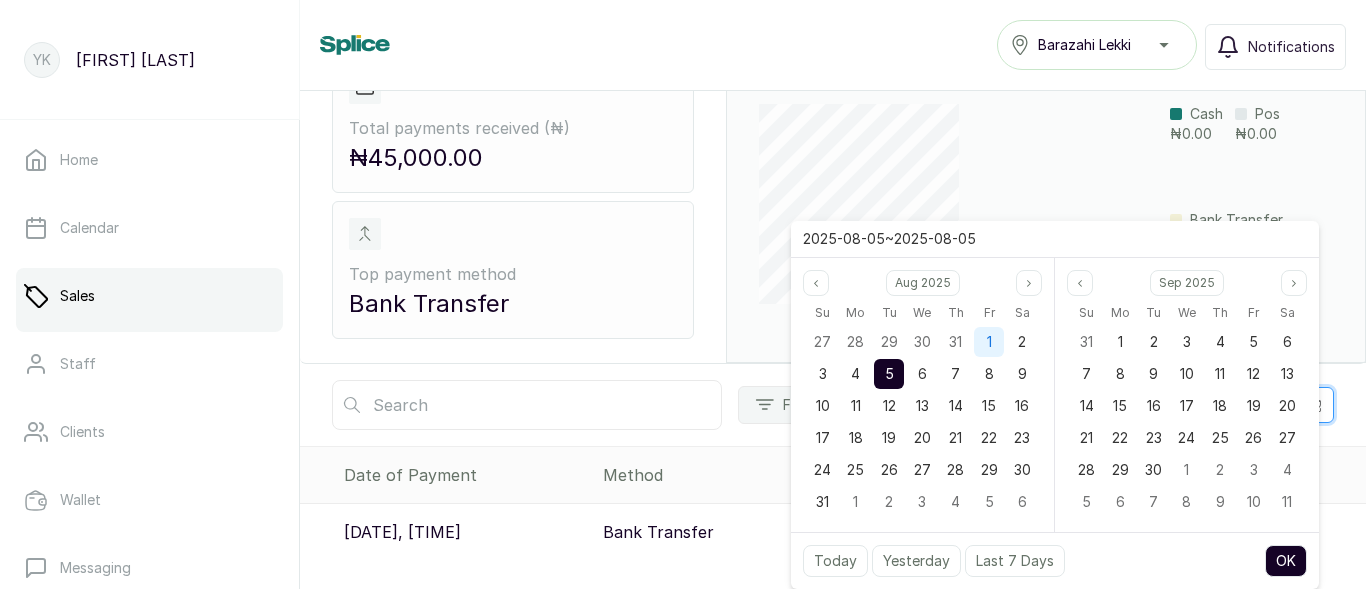 click on "1" at bounding box center [989, 342] 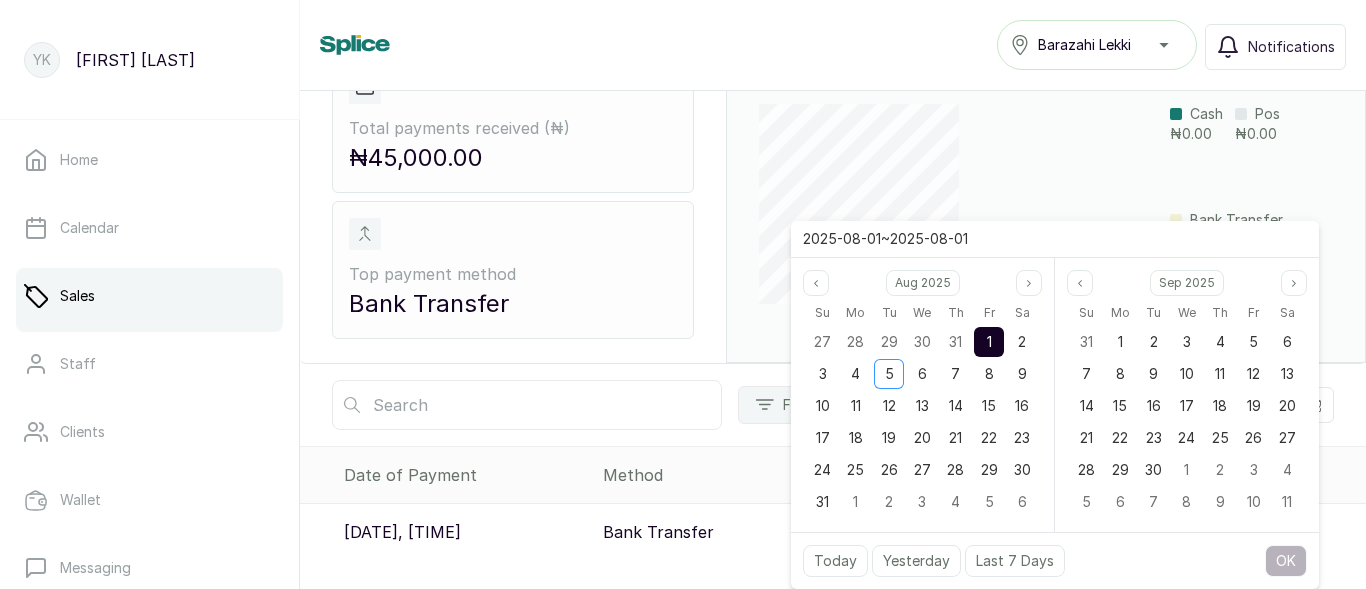 click on "1" at bounding box center (989, 342) 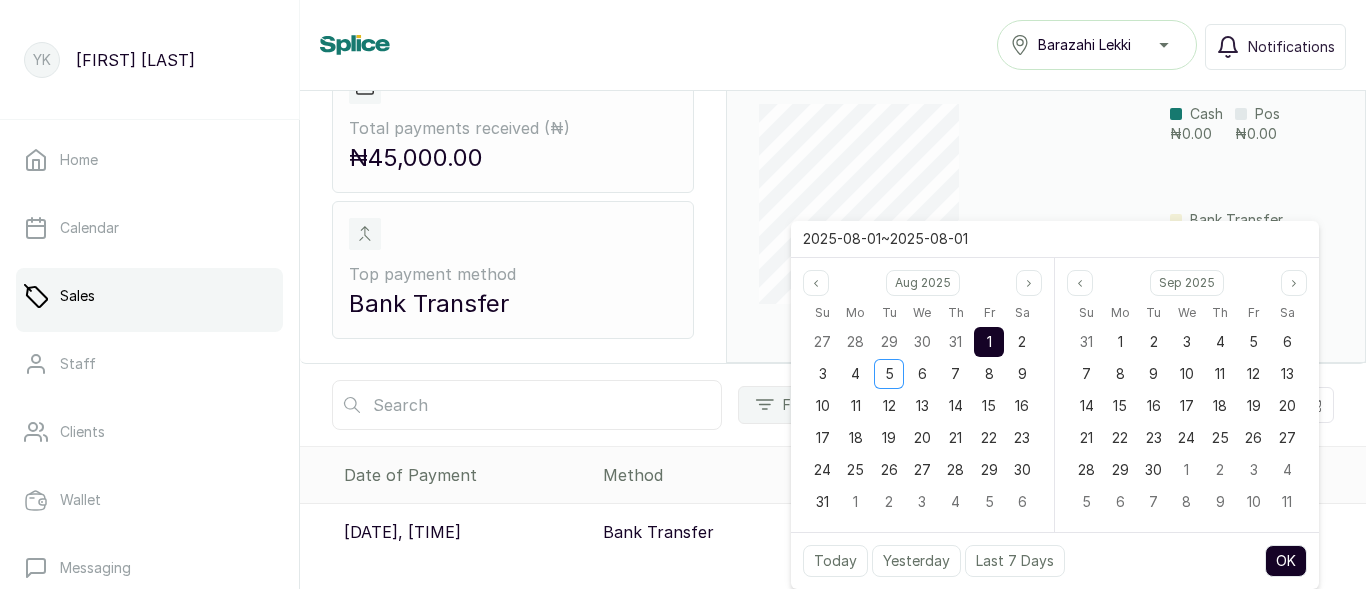 click on "OK" at bounding box center [1286, 561] 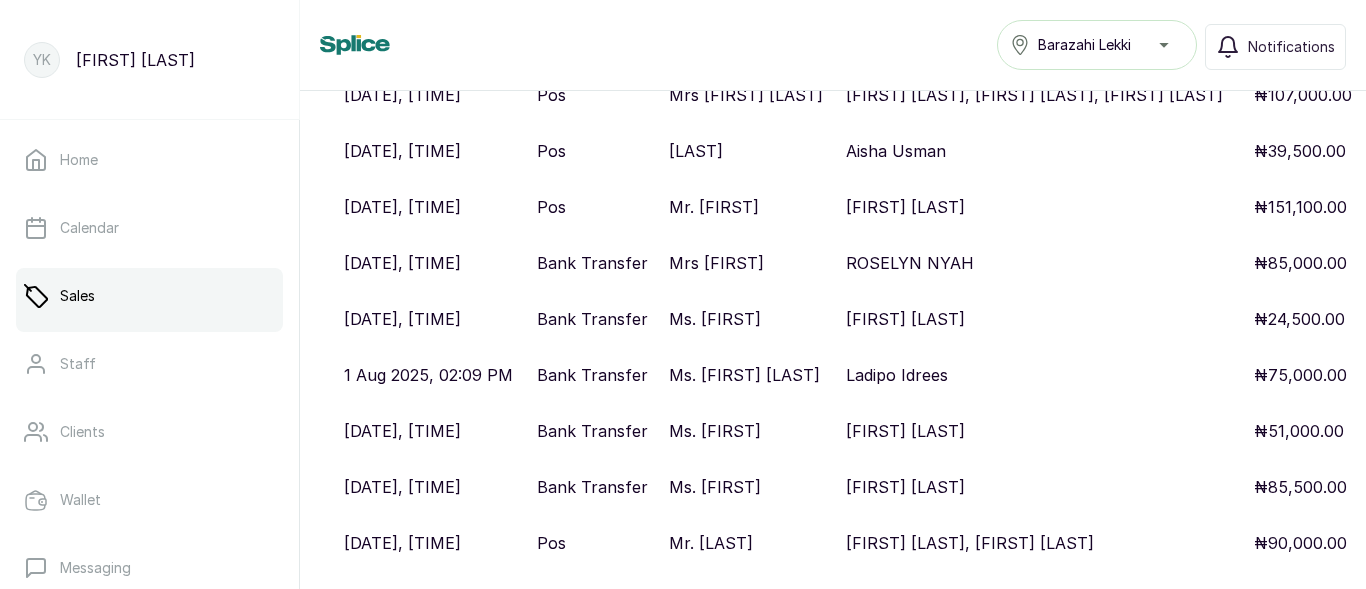 scroll, scrollTop: 1538, scrollLeft: 0, axis: vertical 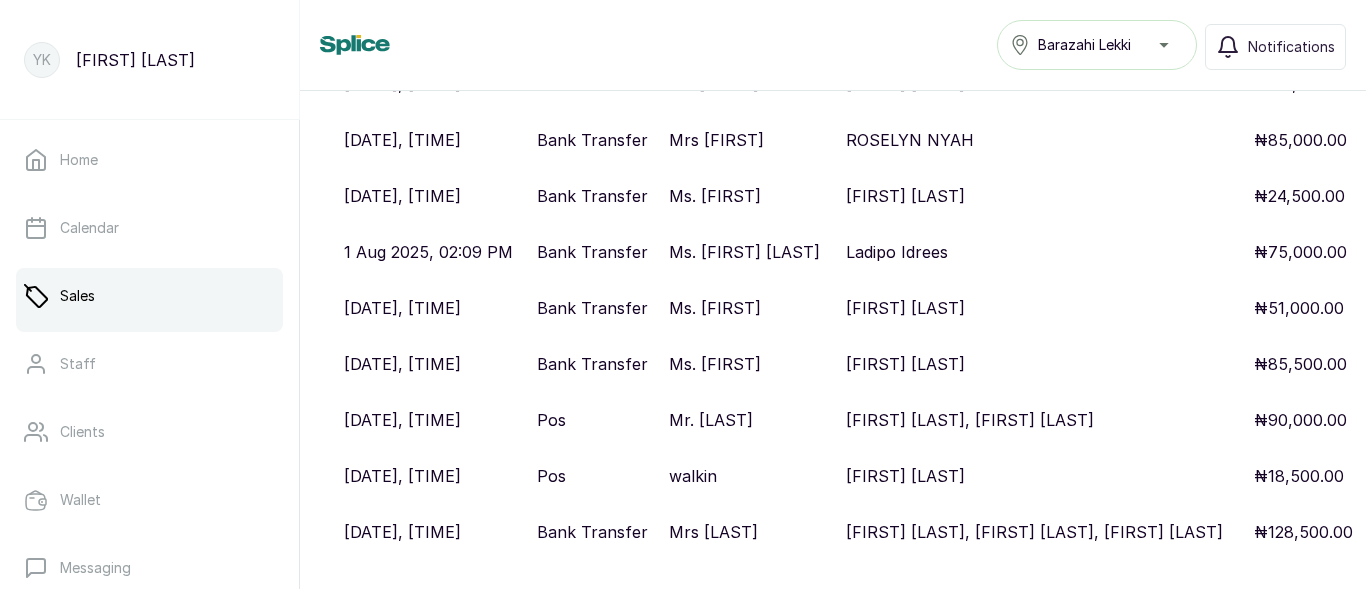 click on "Ms. [FIRST] [LAST]" at bounding box center [749, 252] 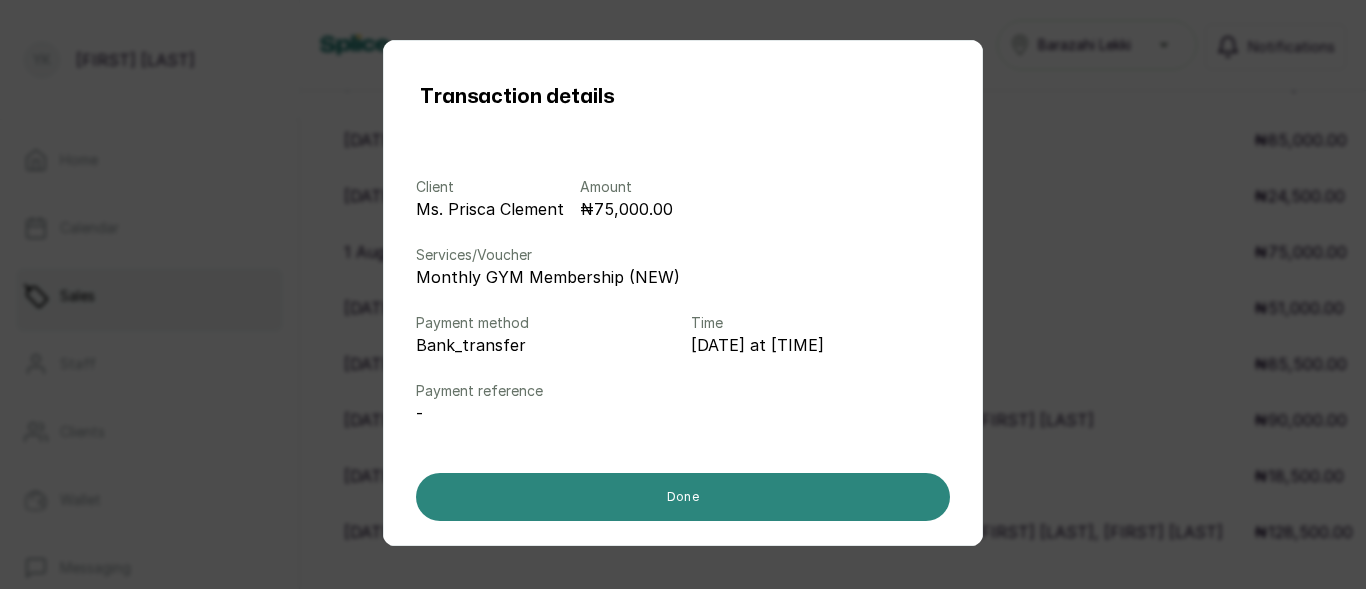 click on "Done" at bounding box center (683, 497) 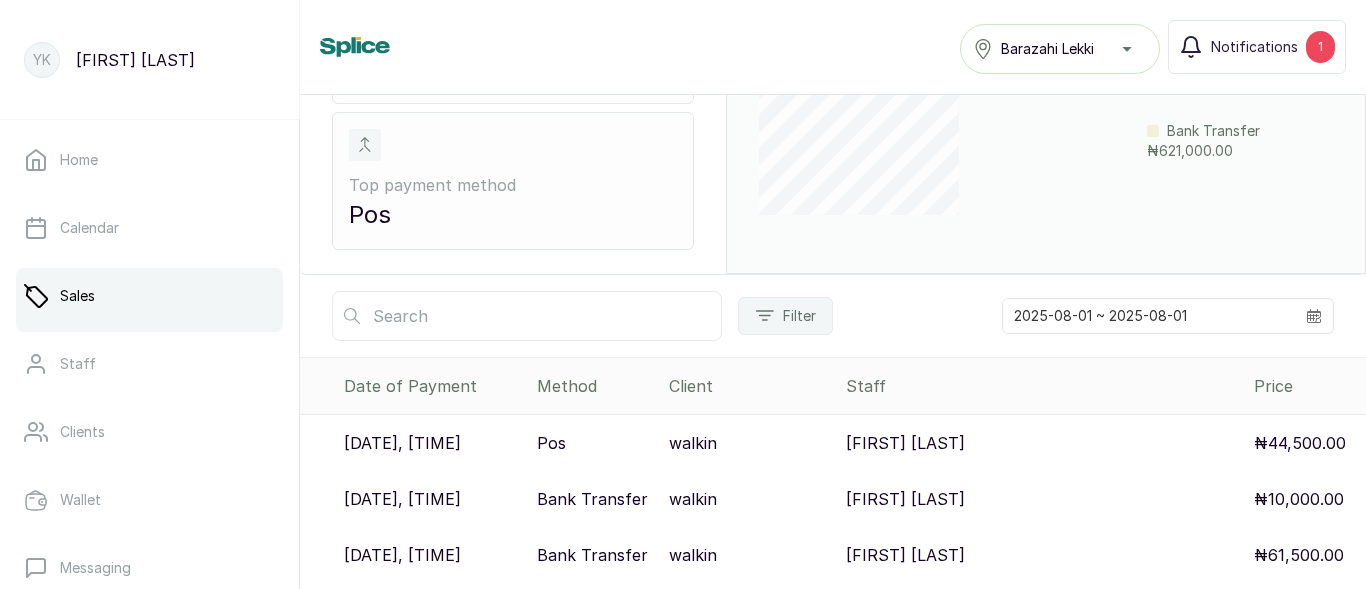 scroll, scrollTop: 238, scrollLeft: 0, axis: vertical 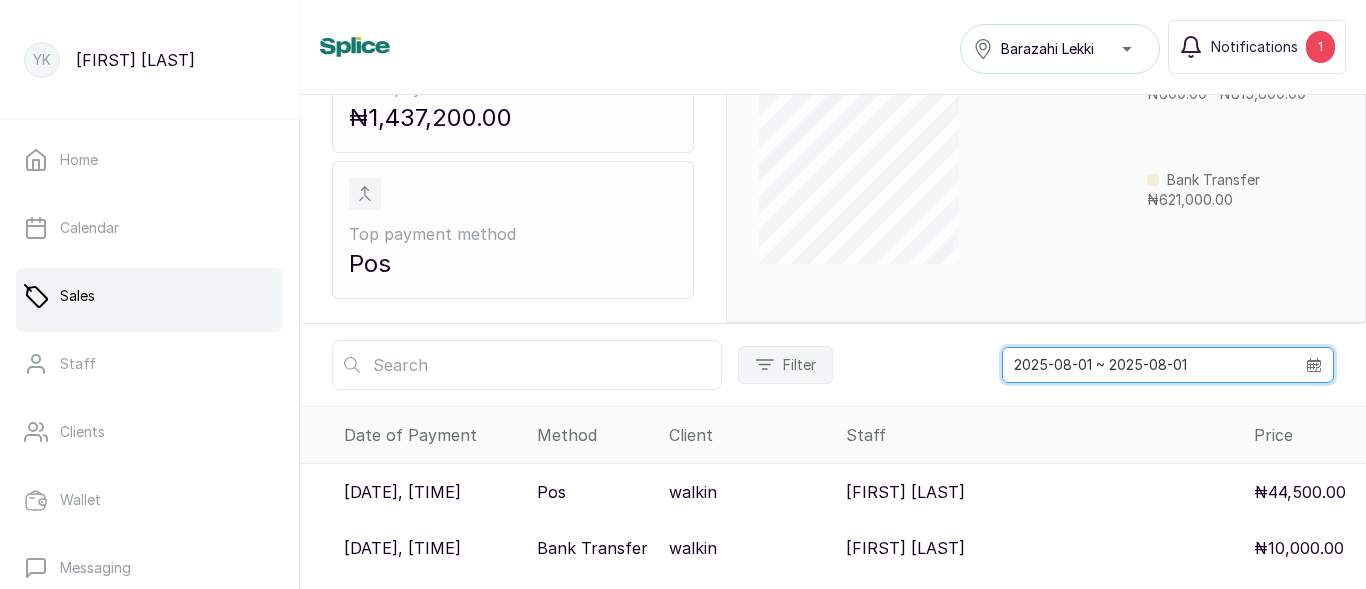 click on "2025-08-01 ~ 2025-08-01" at bounding box center (1149, 365) 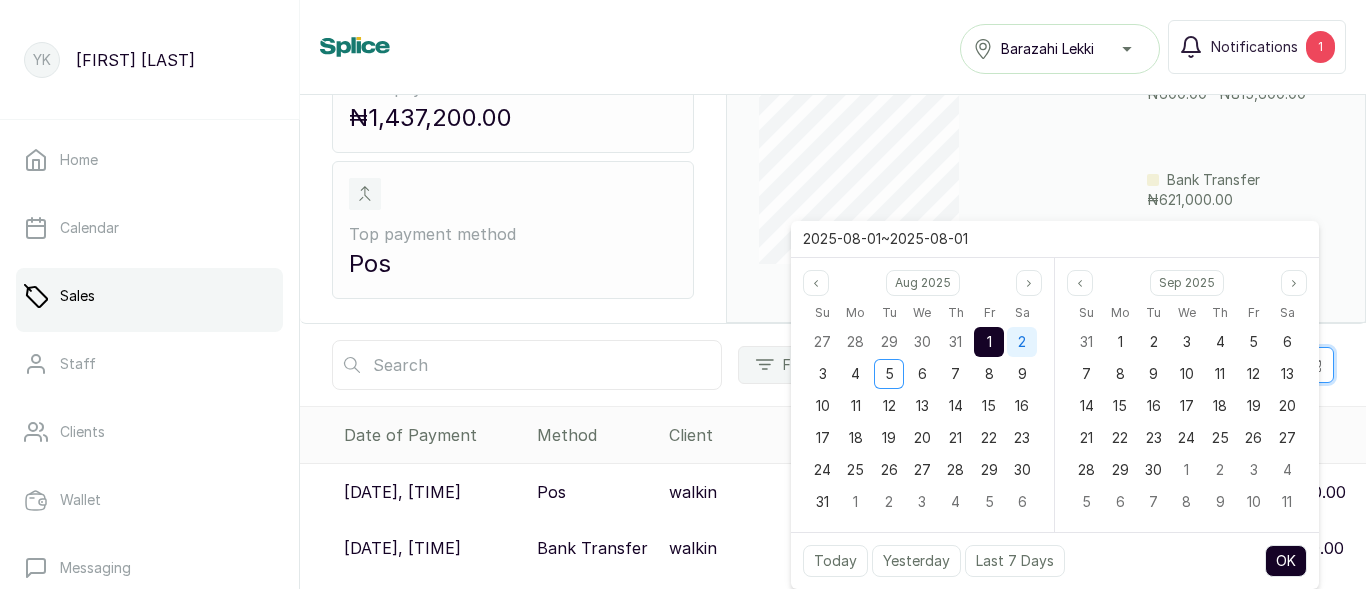 click on "2" at bounding box center (1022, 341) 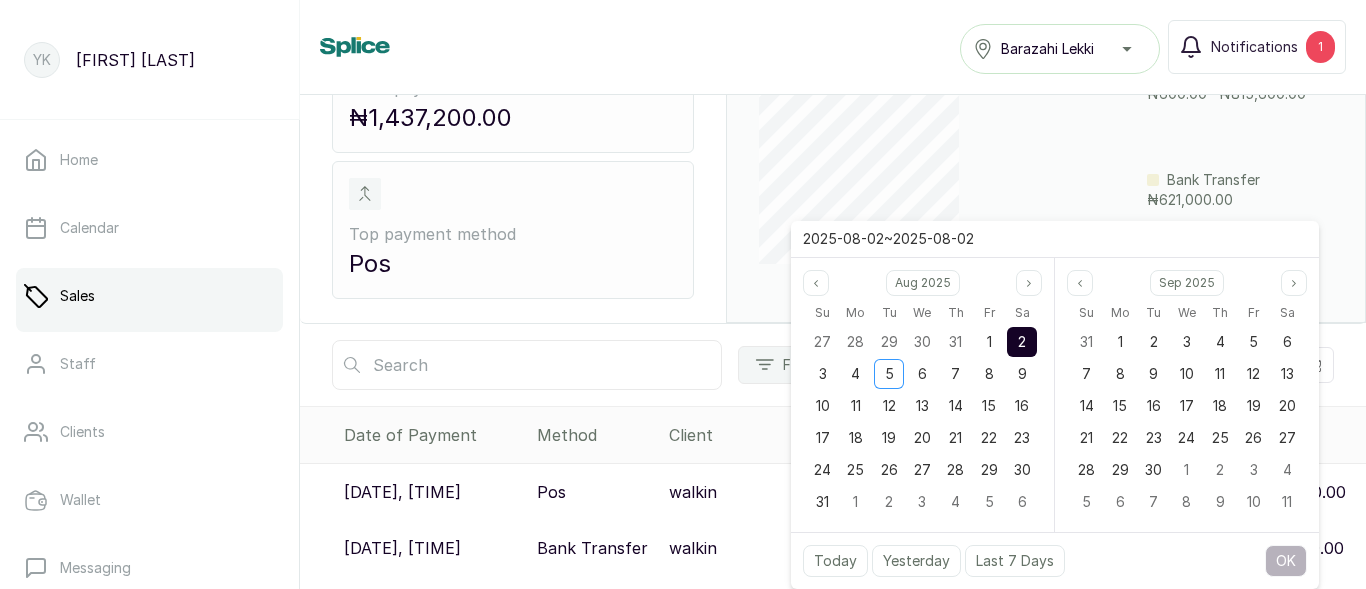 click on "2" at bounding box center [1022, 341] 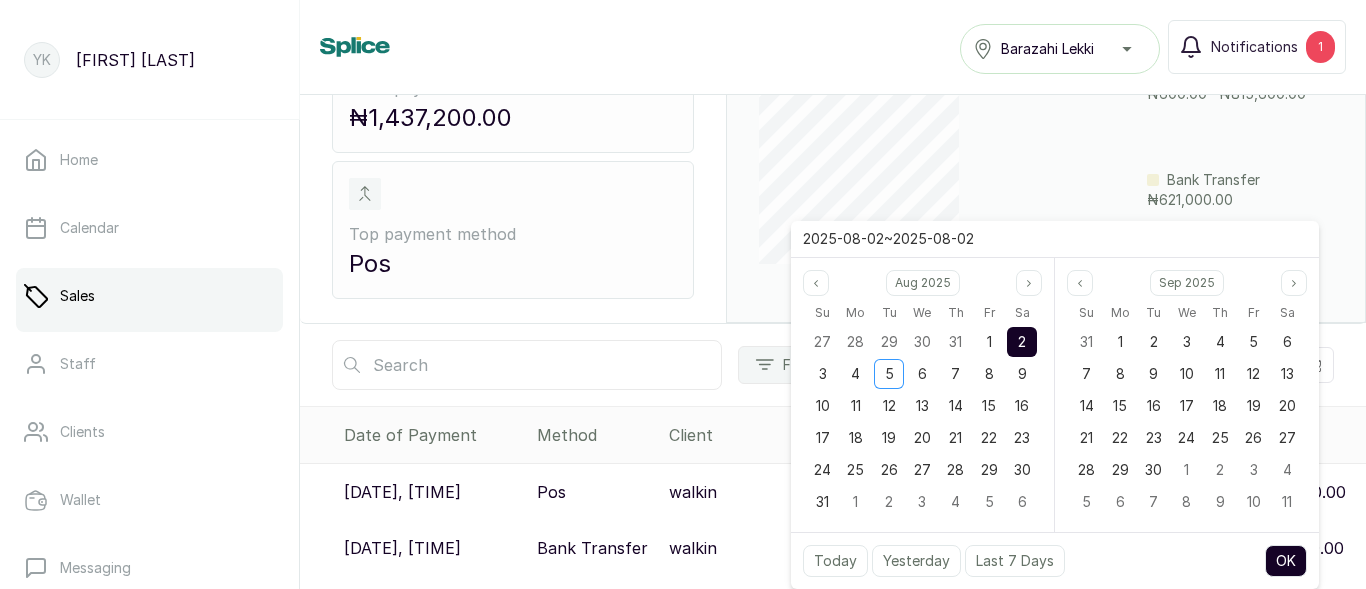 click on "OK" at bounding box center (1286, 561) 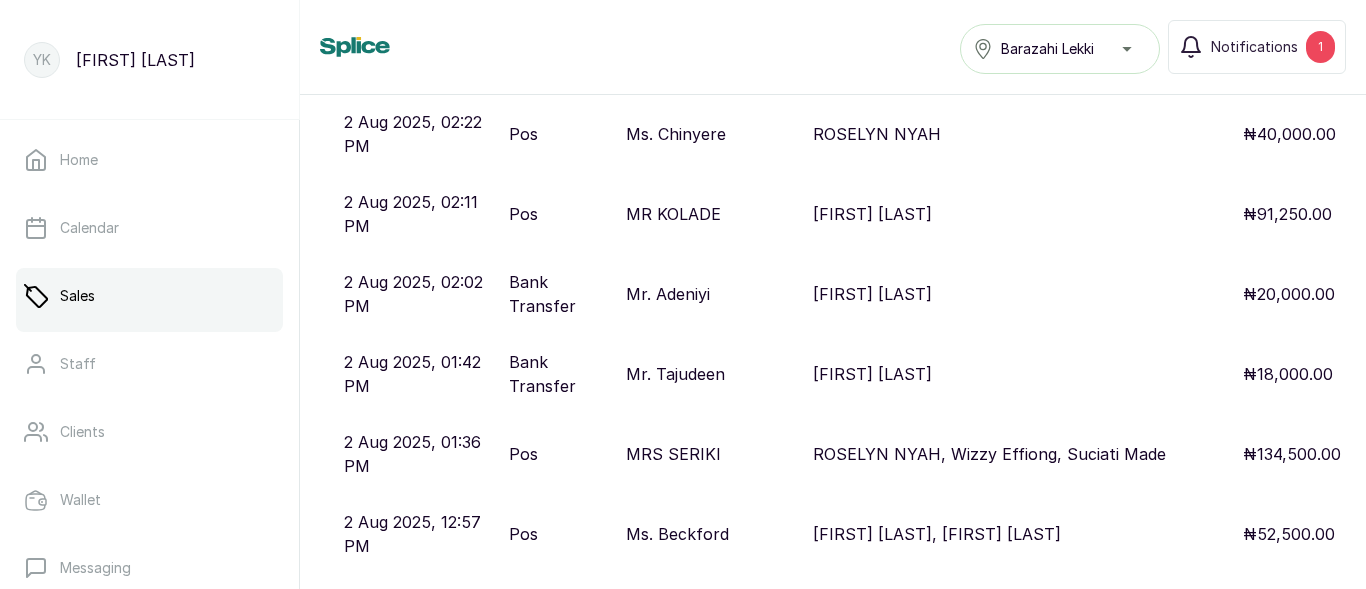 scroll, scrollTop: 2698, scrollLeft: 0, axis: vertical 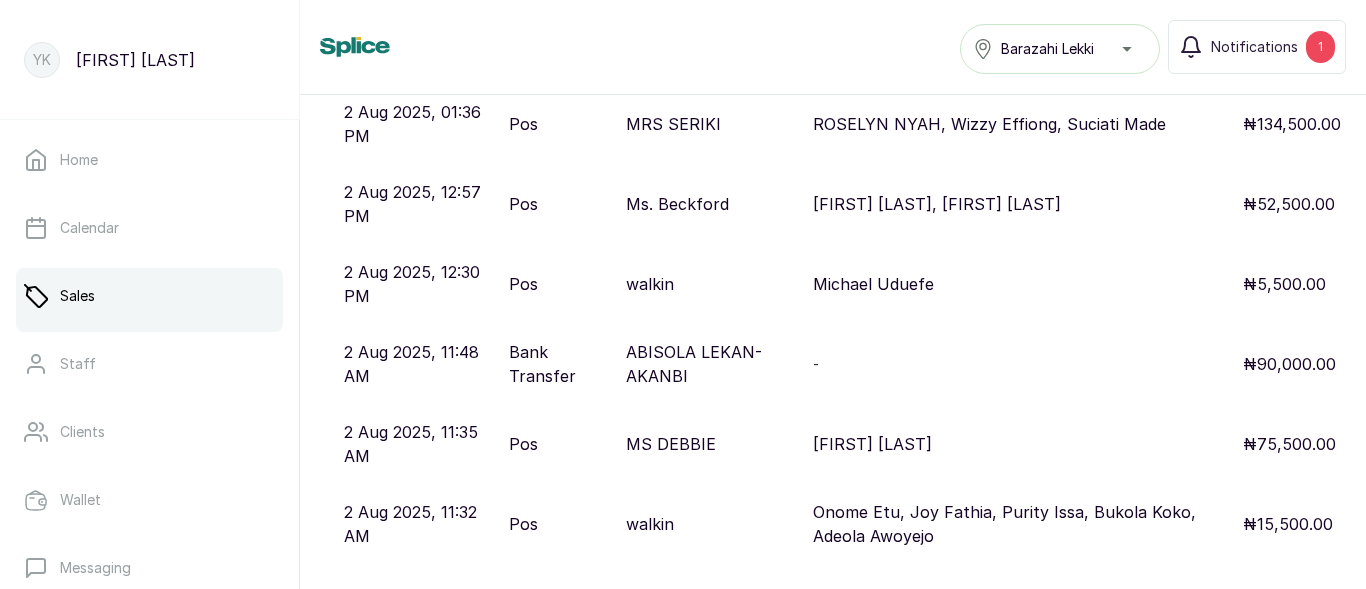 click on "[FIRST] [LAST], [FIRST] [LAST]" at bounding box center (937, 204) 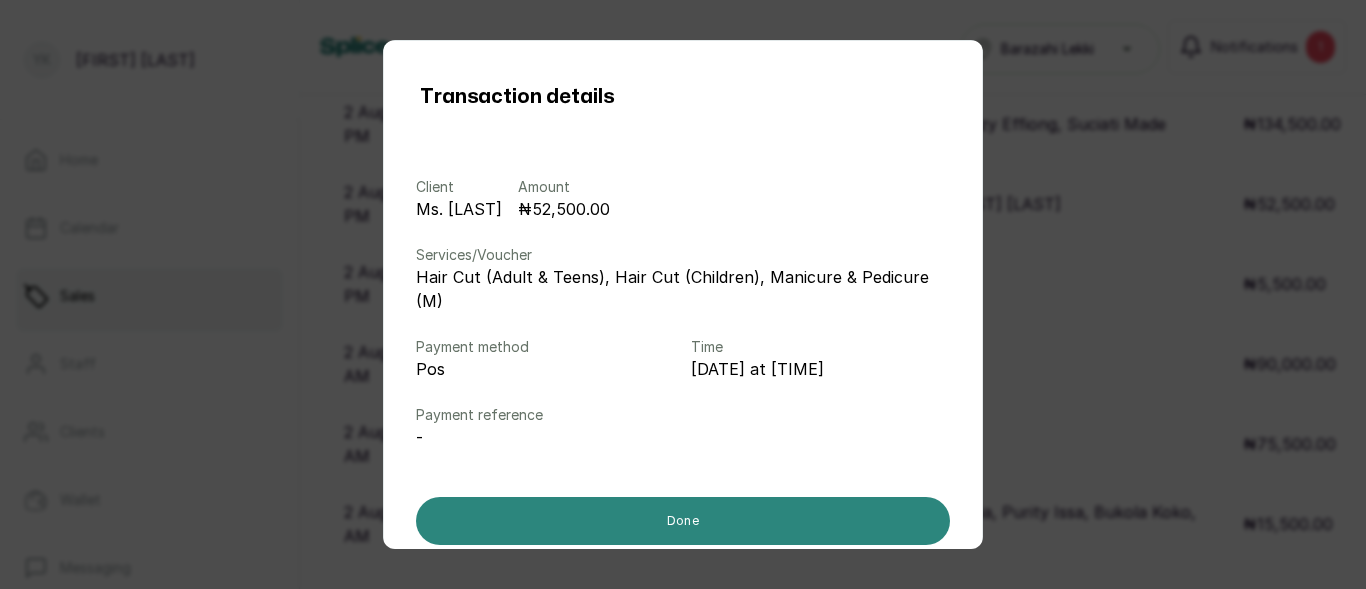 click on "Done" at bounding box center (683, 521) 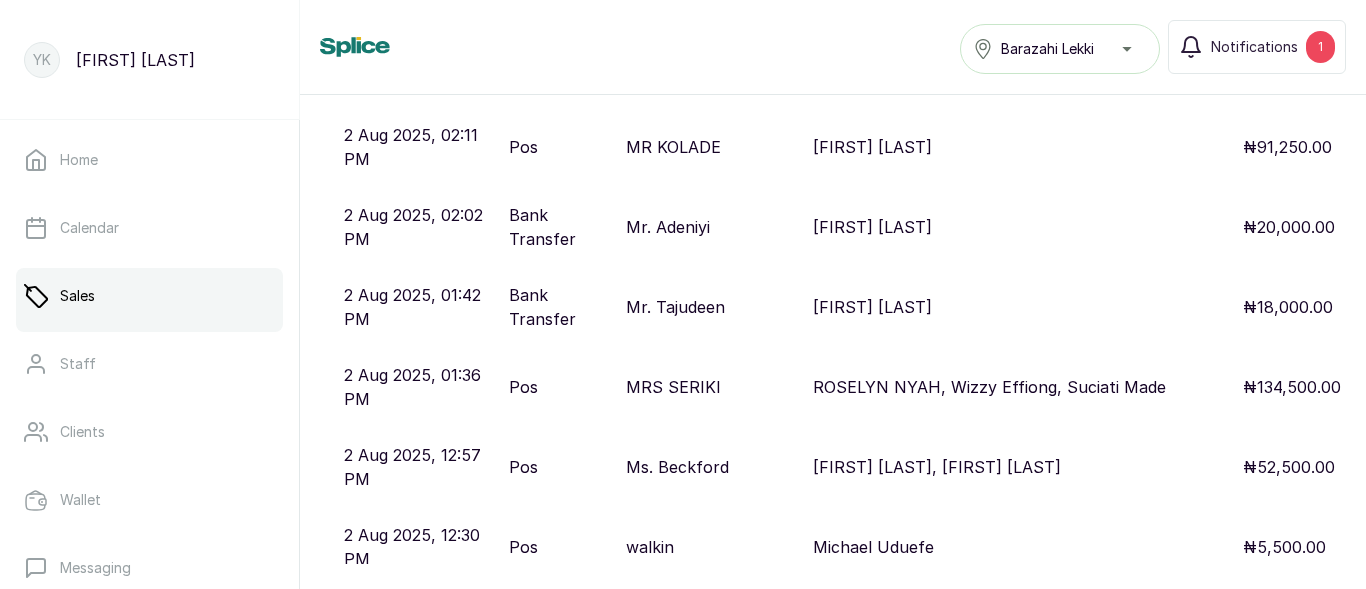 scroll, scrollTop: 2378, scrollLeft: 0, axis: vertical 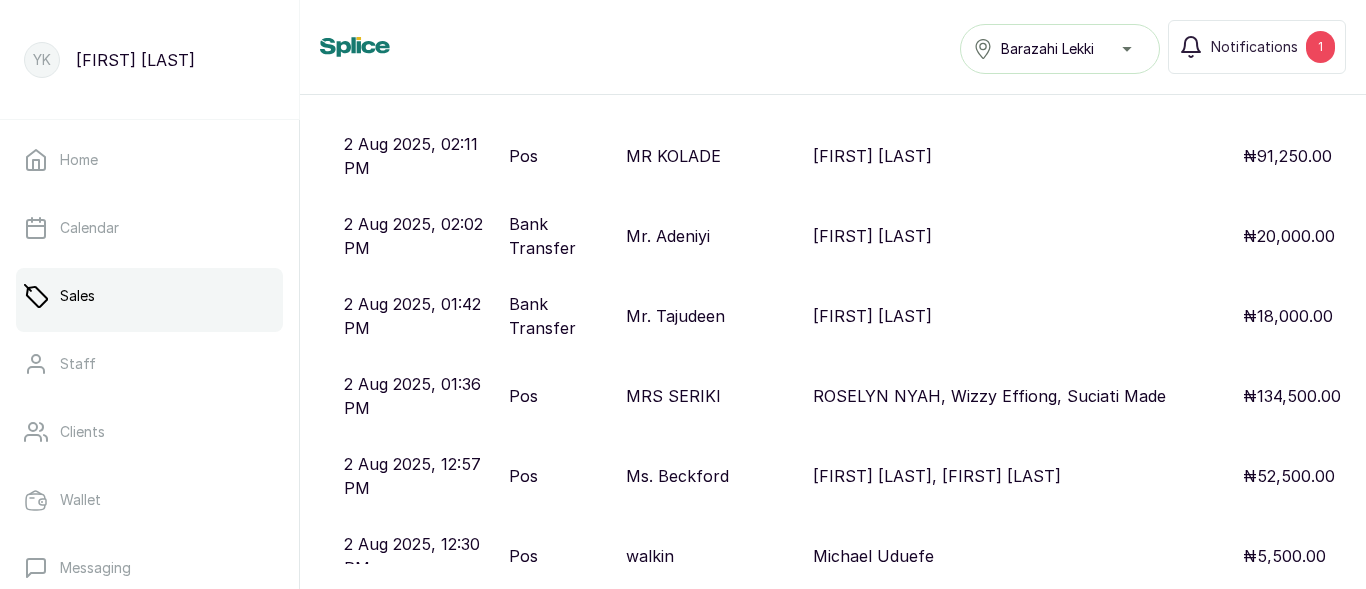 click on "Mr. Tajudeen" at bounding box center [675, 316] 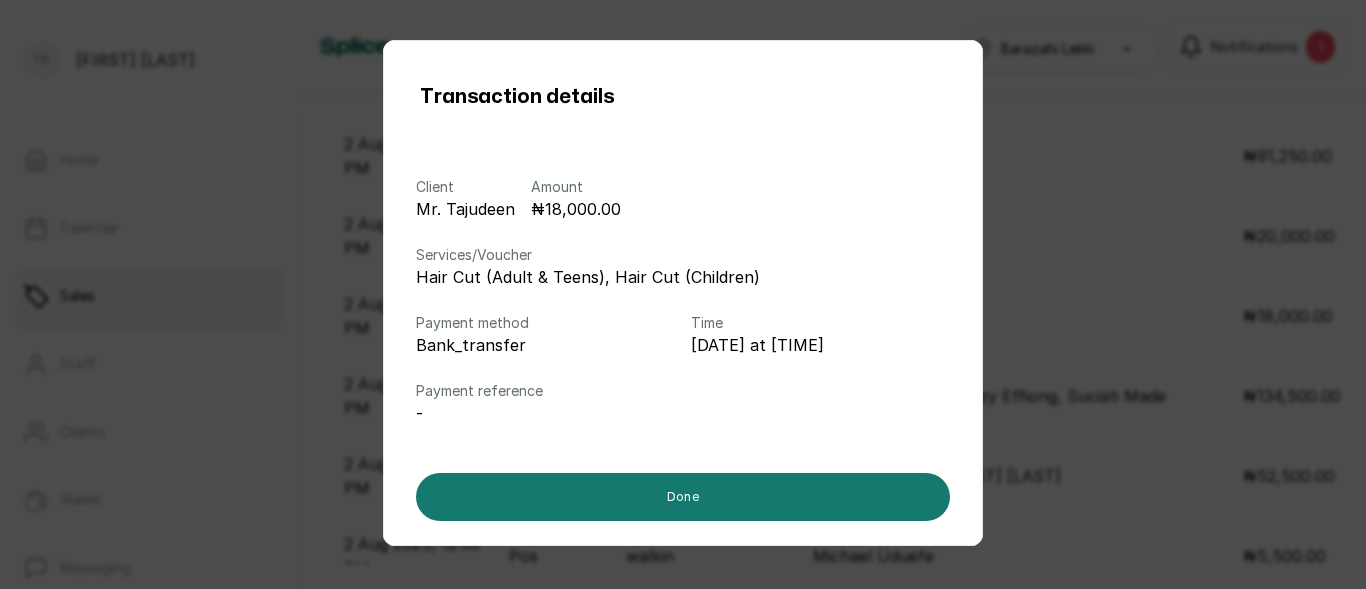 drag, startPoint x: 731, startPoint y: 487, endPoint x: 693, endPoint y: 465, distance: 43.908997 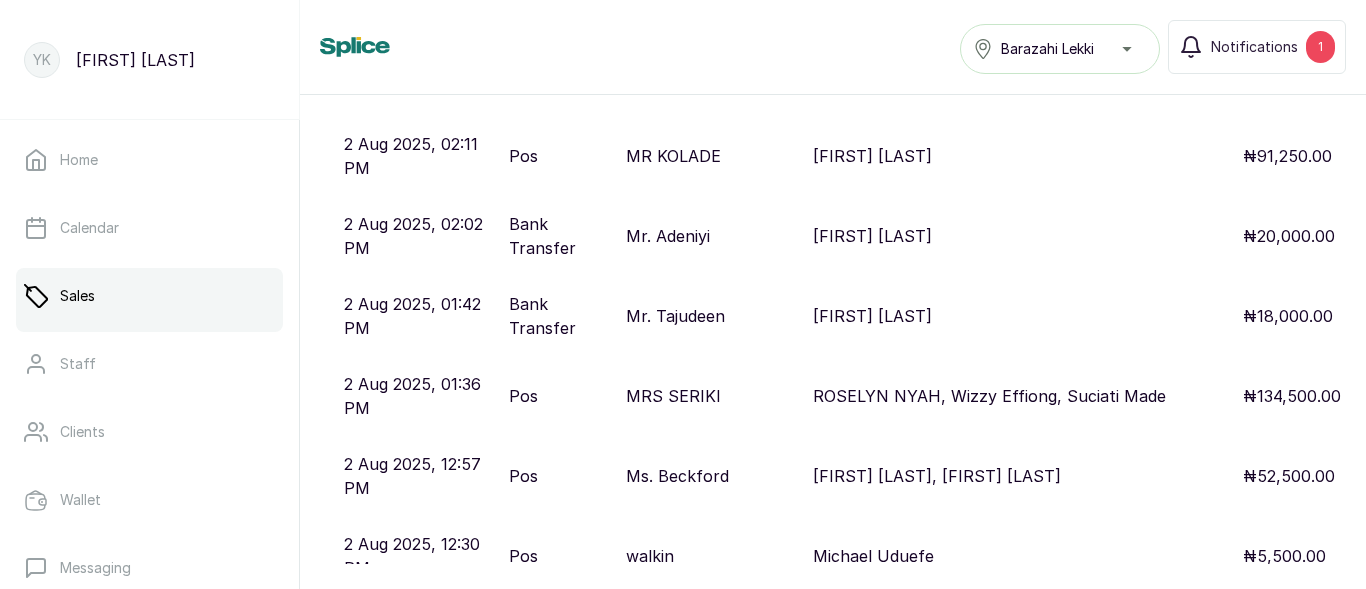 click on "Mr. Adeniyi" at bounding box center (668, 236) 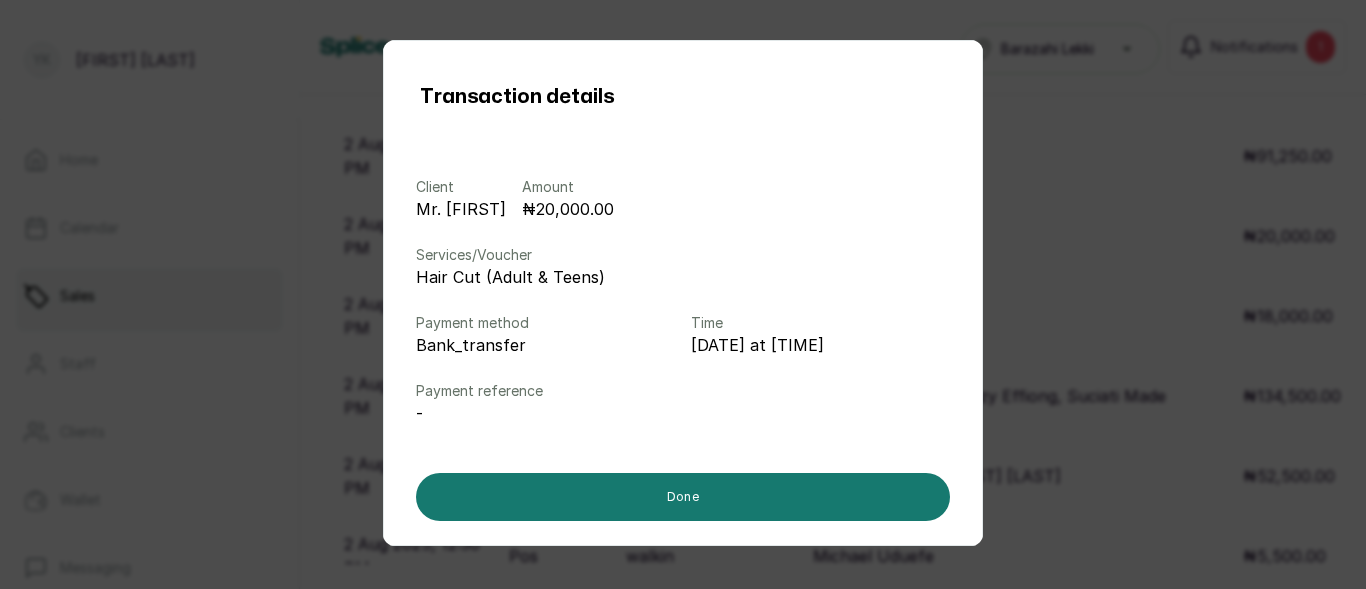 click on "Client Mr. [FIRST] Amount [CURRENCY][AMOUNT] Services/Voucher [SERVICE] Payment method [METHOD] Time [DATE] at [TIME] Payment reference - Done" at bounding box center (683, 325) 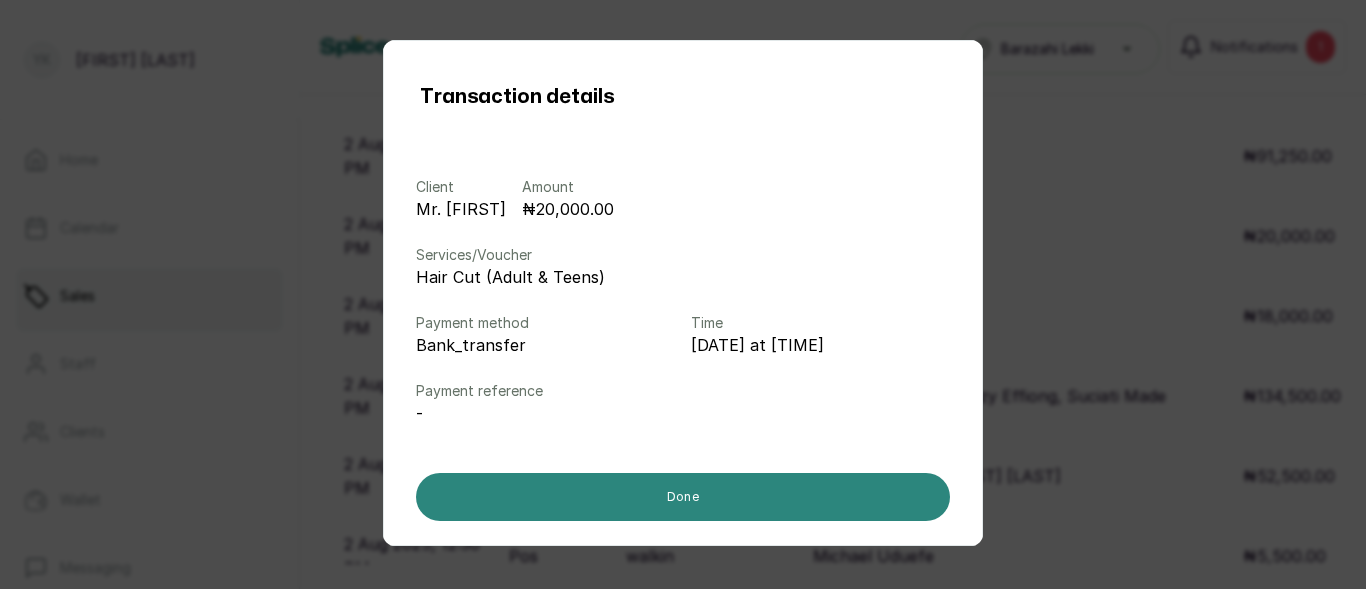 click on "Done" at bounding box center (683, 497) 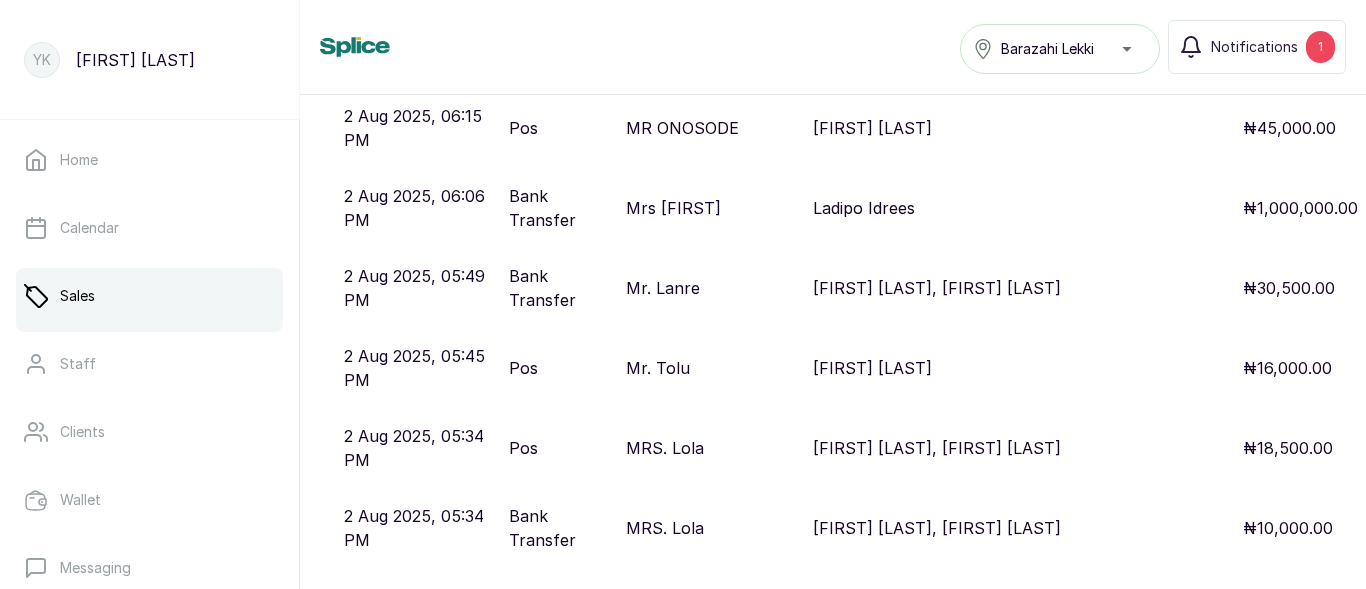 scroll, scrollTop: 1278, scrollLeft: 0, axis: vertical 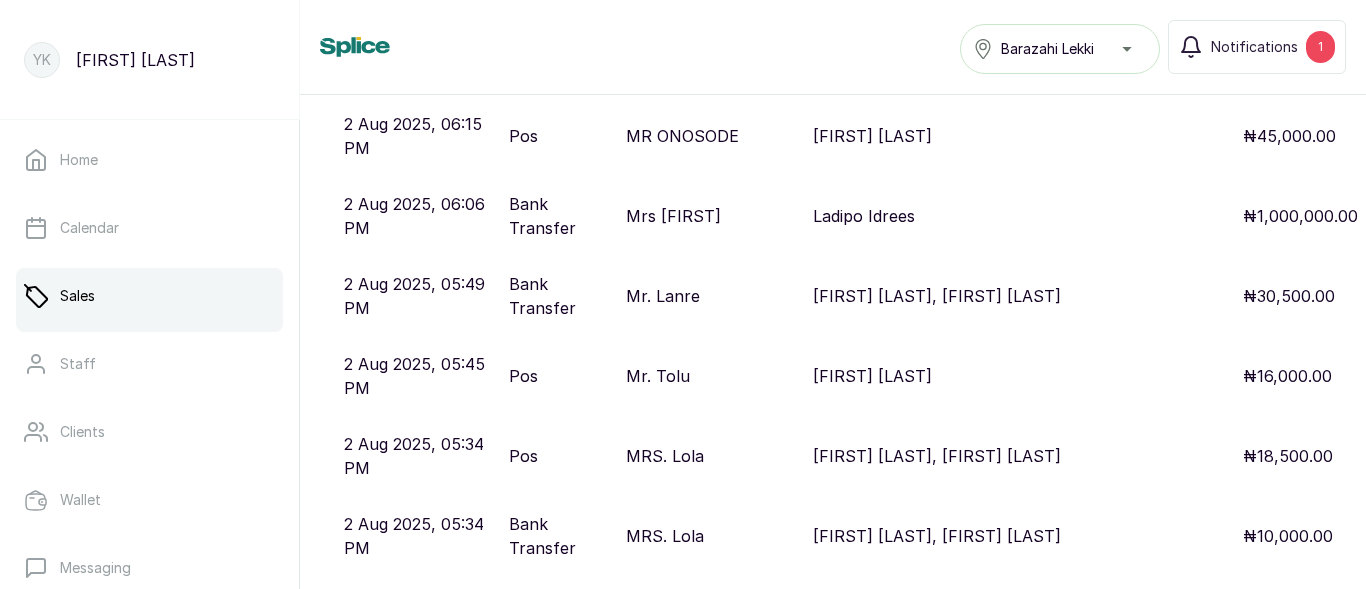 click on "[FIRST] [LAST], [FIRST] [LAST]" at bounding box center (937, 296) 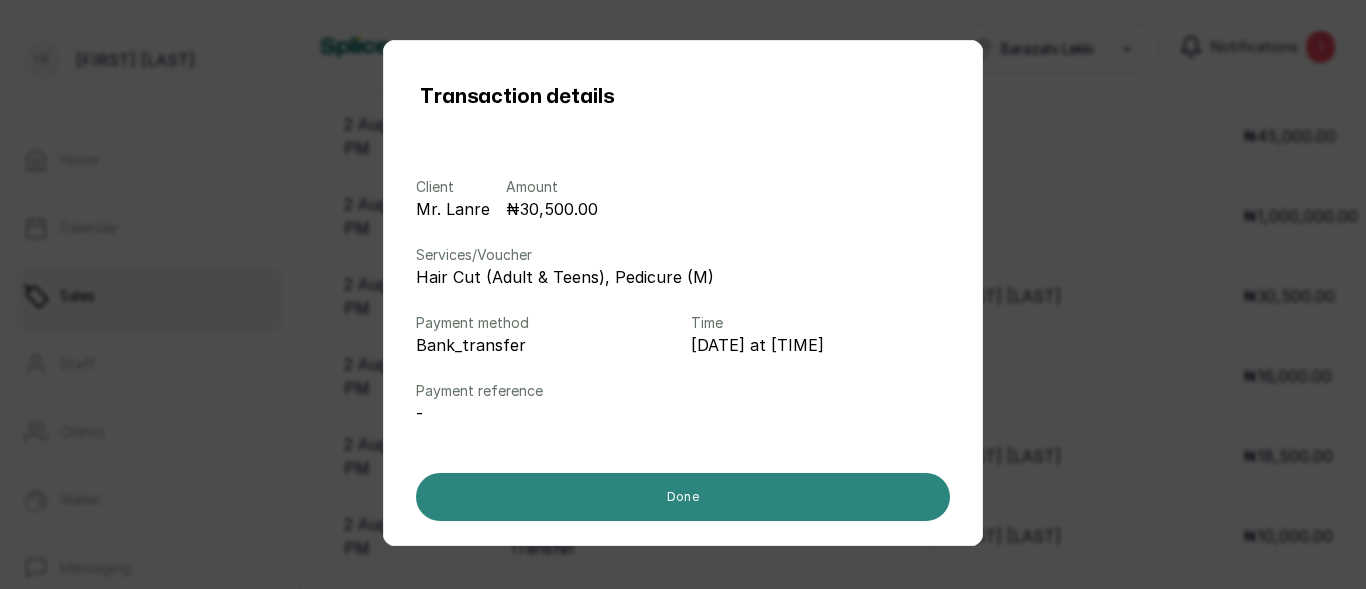 click on "Done" at bounding box center (683, 497) 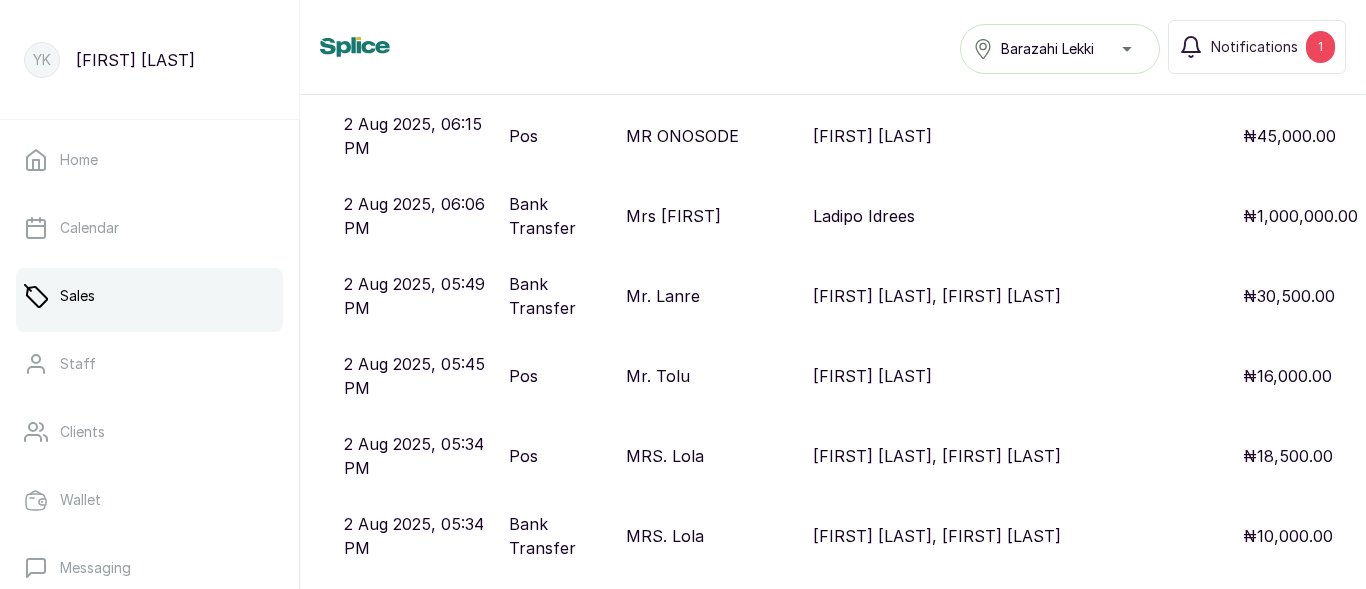 click on "[FIRST] [LAST], [FIRST] [LAST]" at bounding box center [937, 296] 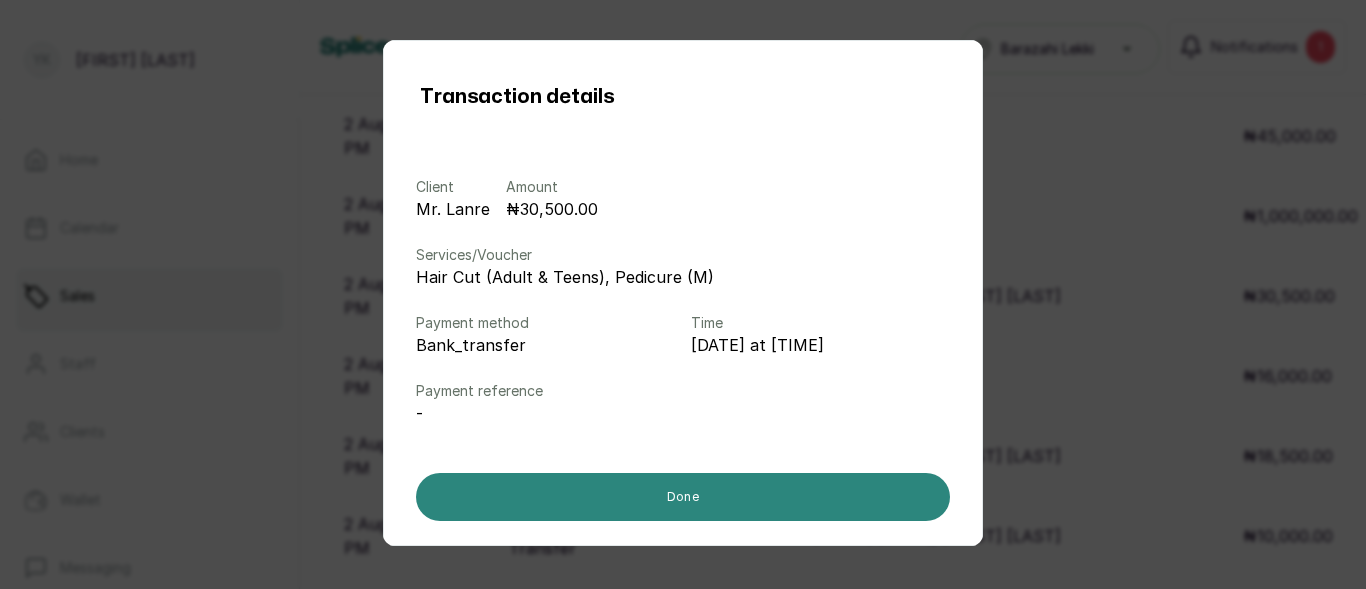 click on "Done" at bounding box center [683, 497] 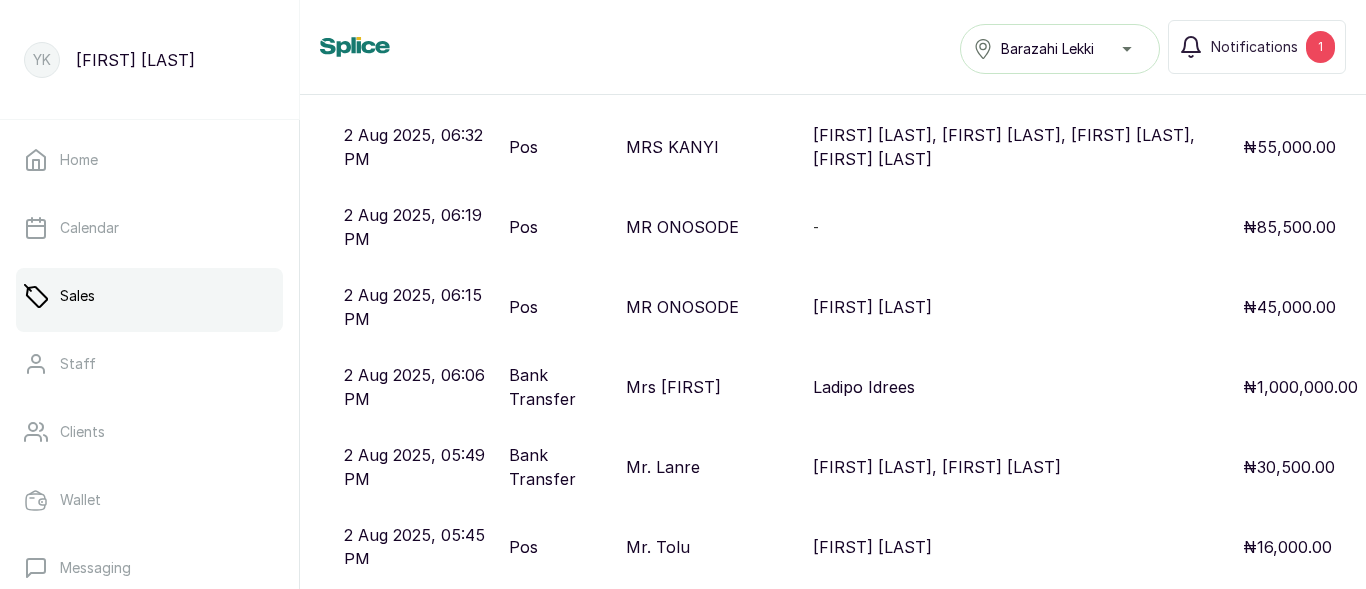 scroll, scrollTop: 1078, scrollLeft: 0, axis: vertical 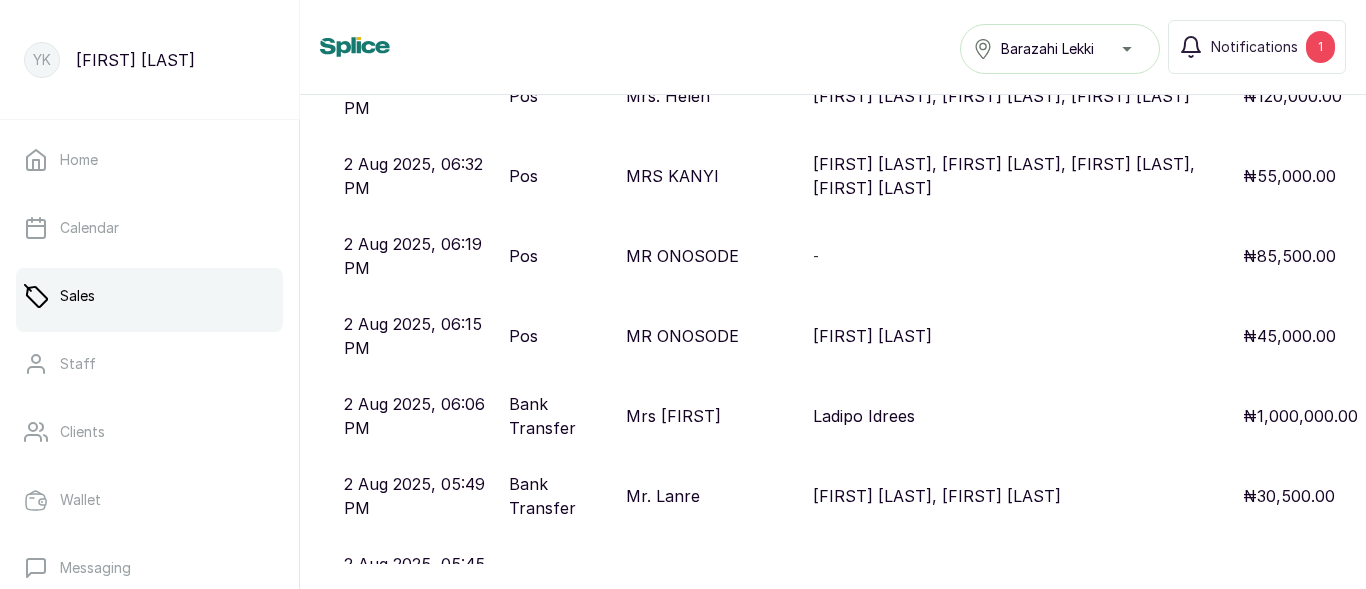 click on "MR ONOSODE" at bounding box center [682, 256] 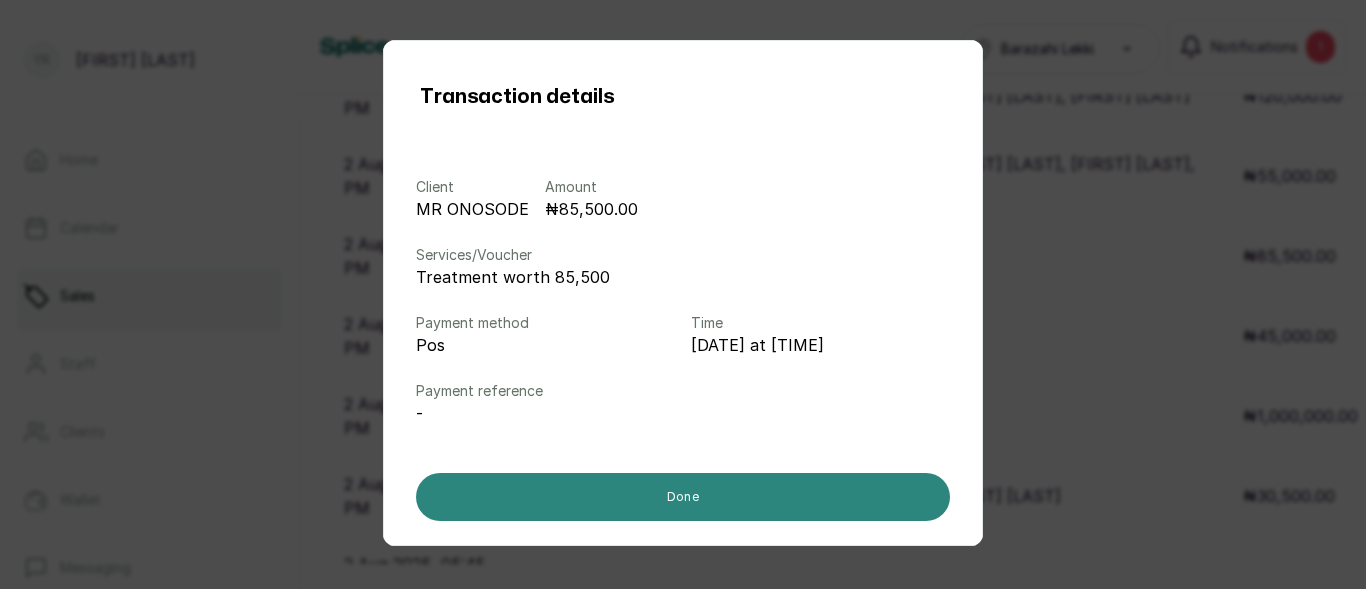 click on "Done" at bounding box center [683, 497] 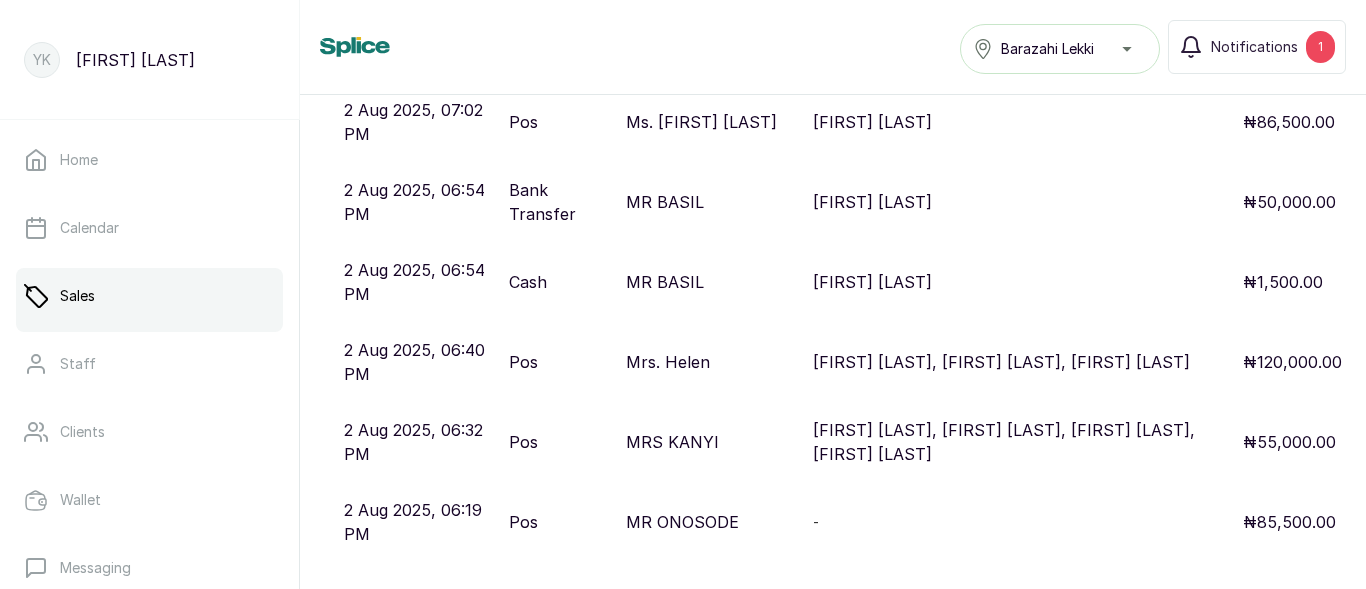 scroll, scrollTop: 778, scrollLeft: 0, axis: vertical 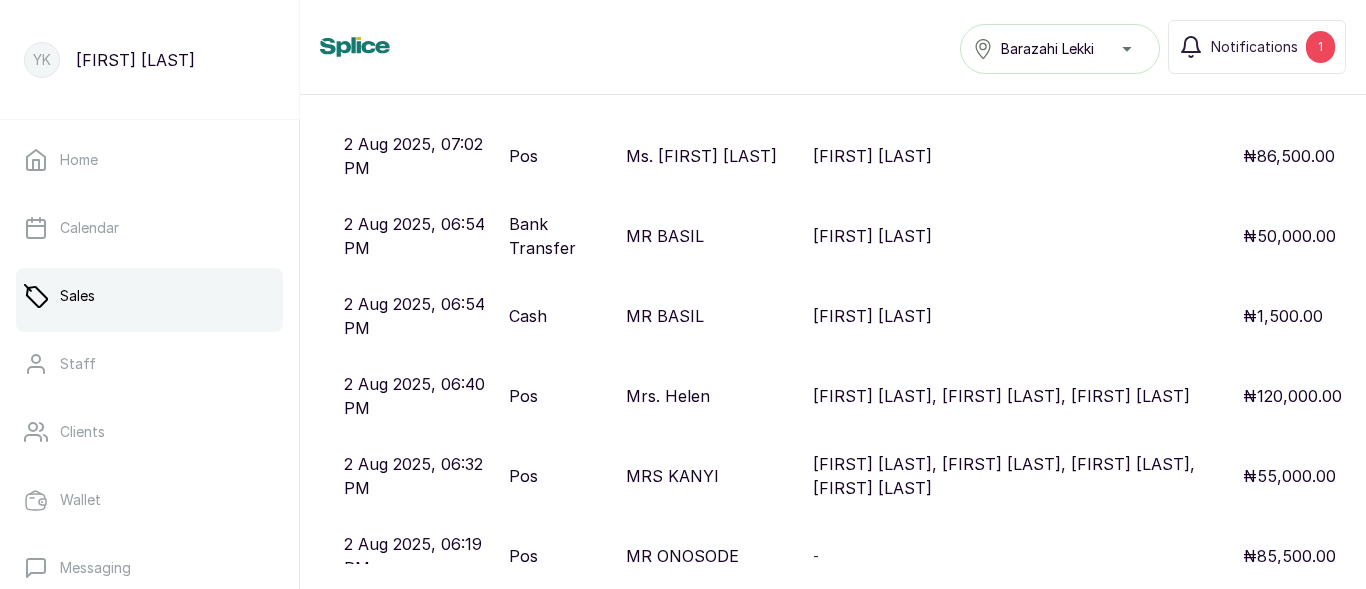 click on "[FIRST] [LAST]" at bounding box center [1020, 316] 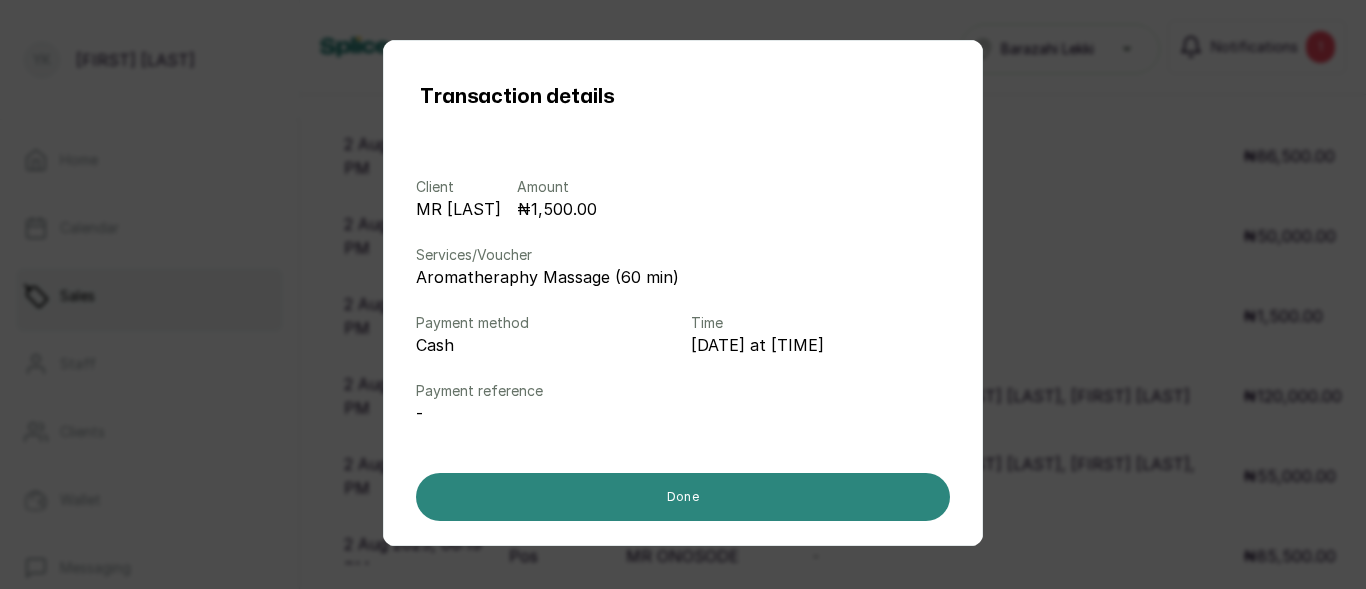 click on "Done" at bounding box center (683, 497) 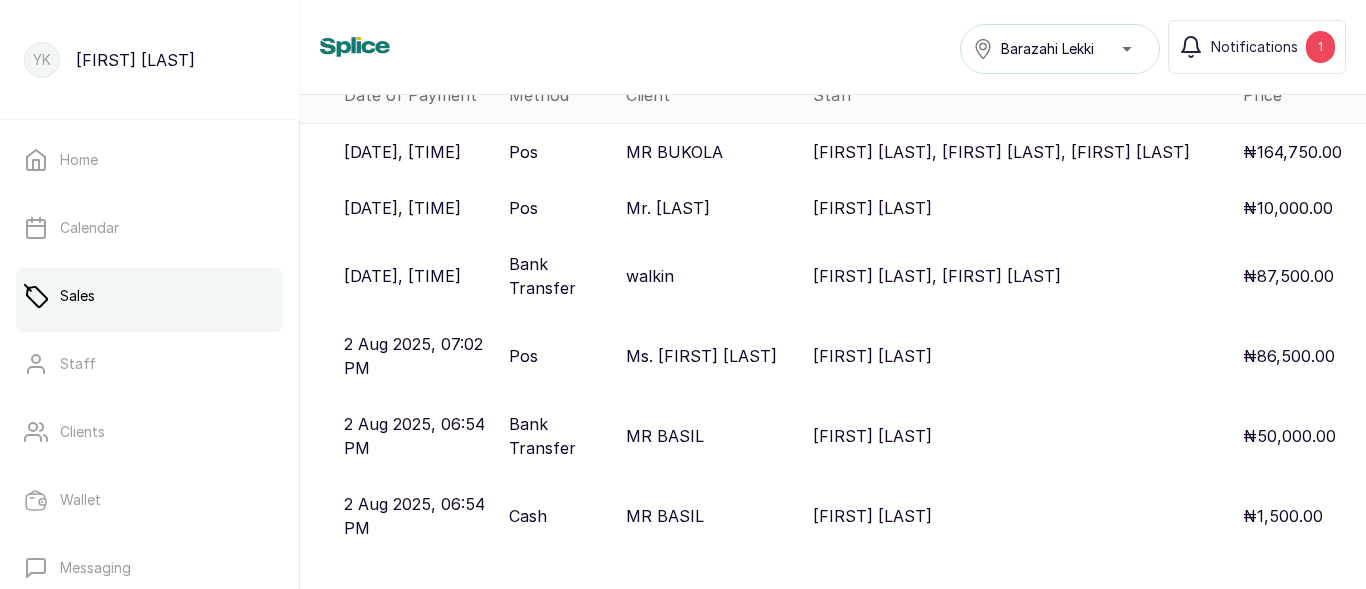 scroll, scrollTop: 478, scrollLeft: 0, axis: vertical 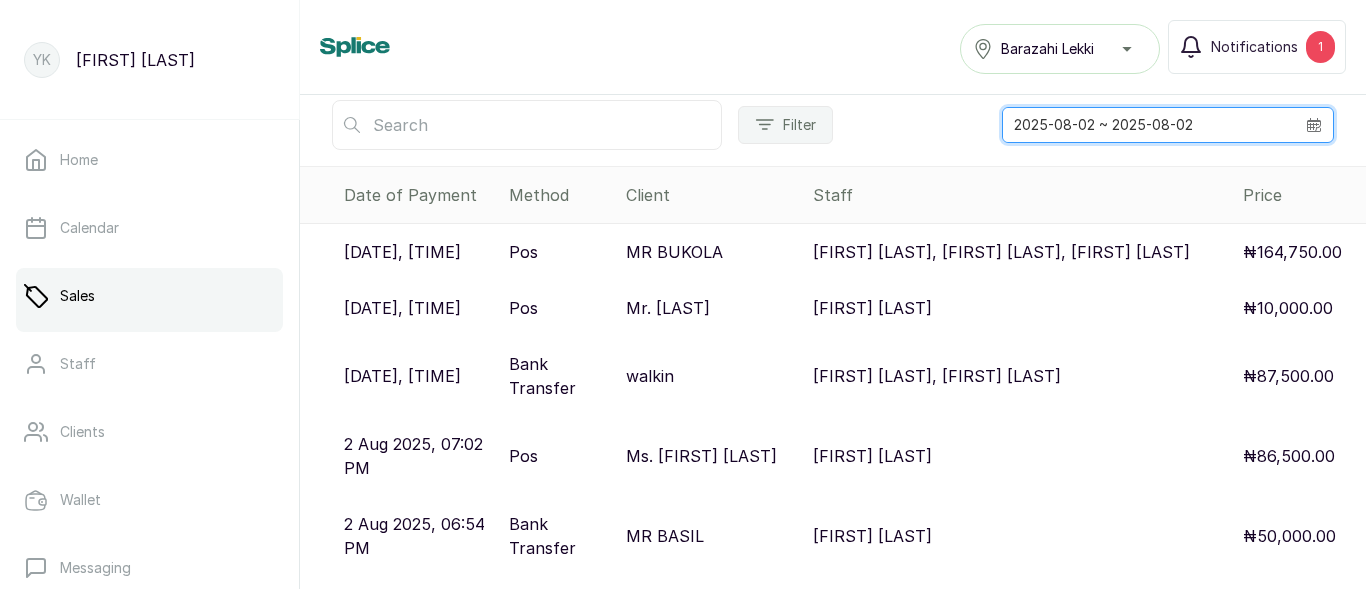 click on "2025-08-02 ~ 2025-08-02" at bounding box center (1149, 125) 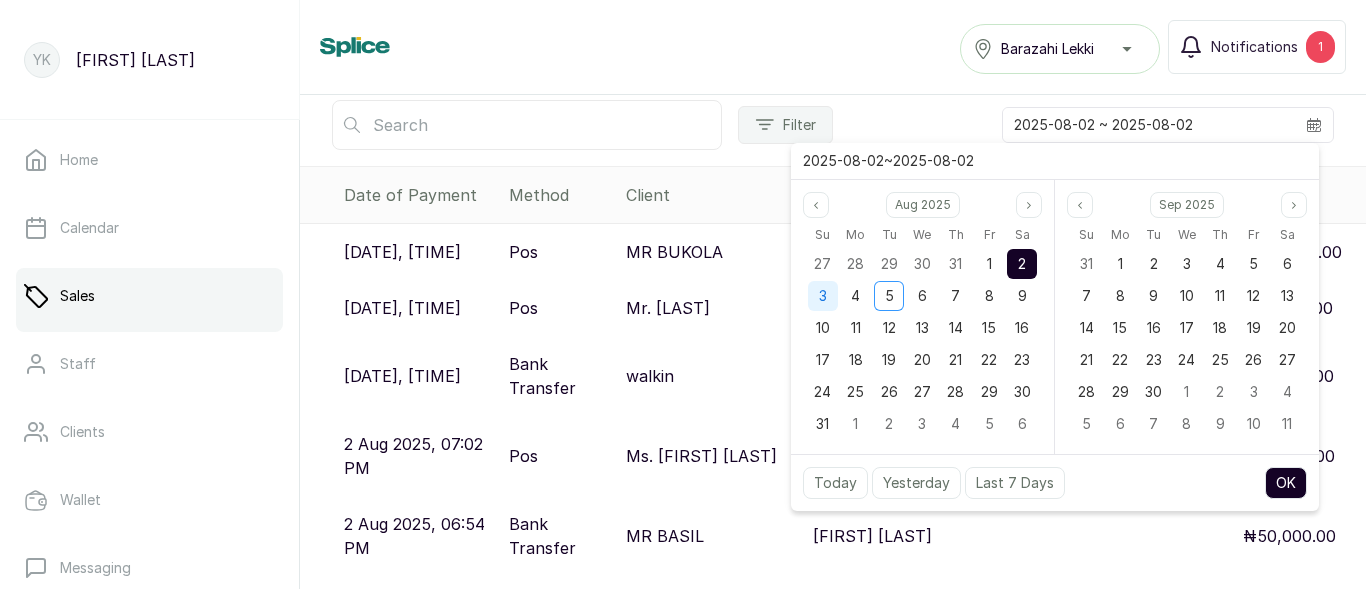 click on "3" at bounding box center [823, 295] 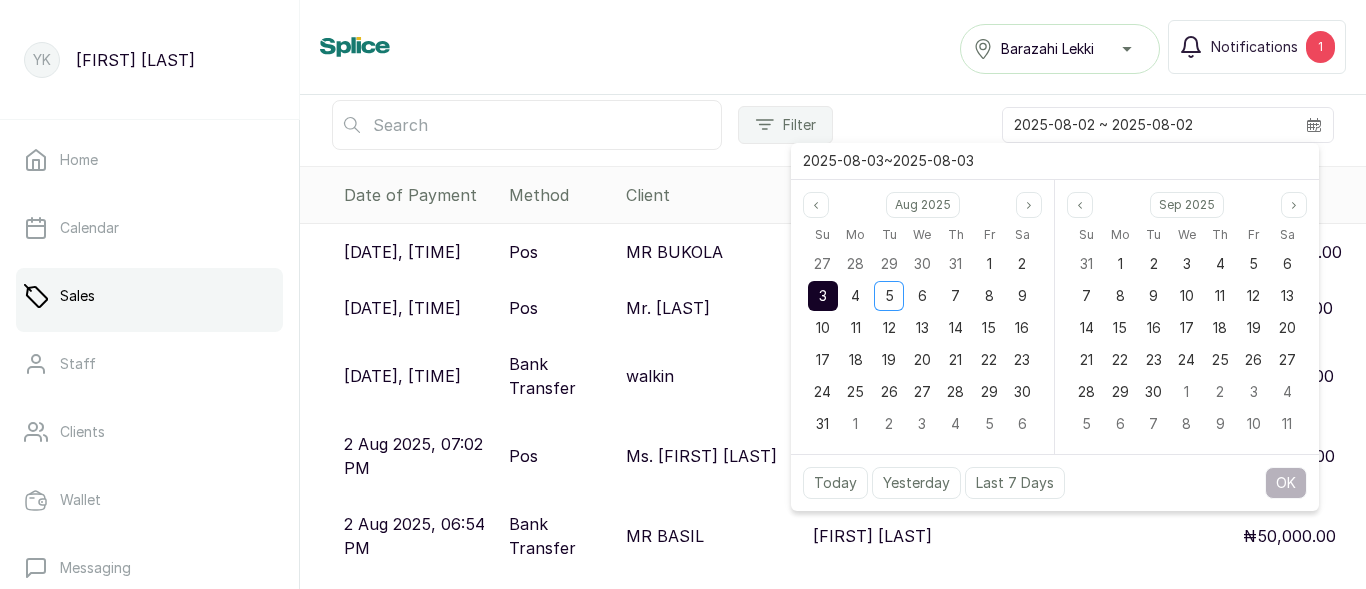 click on "3" at bounding box center (823, 295) 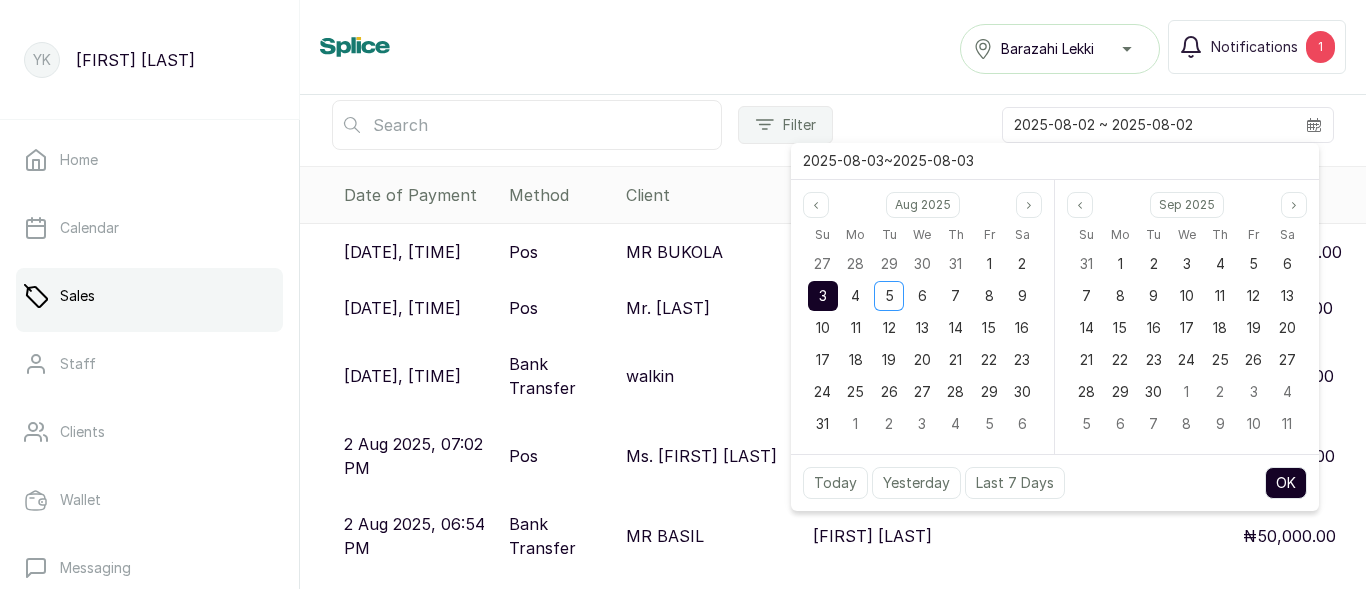 click on "Today Yesterday Last 7 Days OK" at bounding box center [1055, 482] 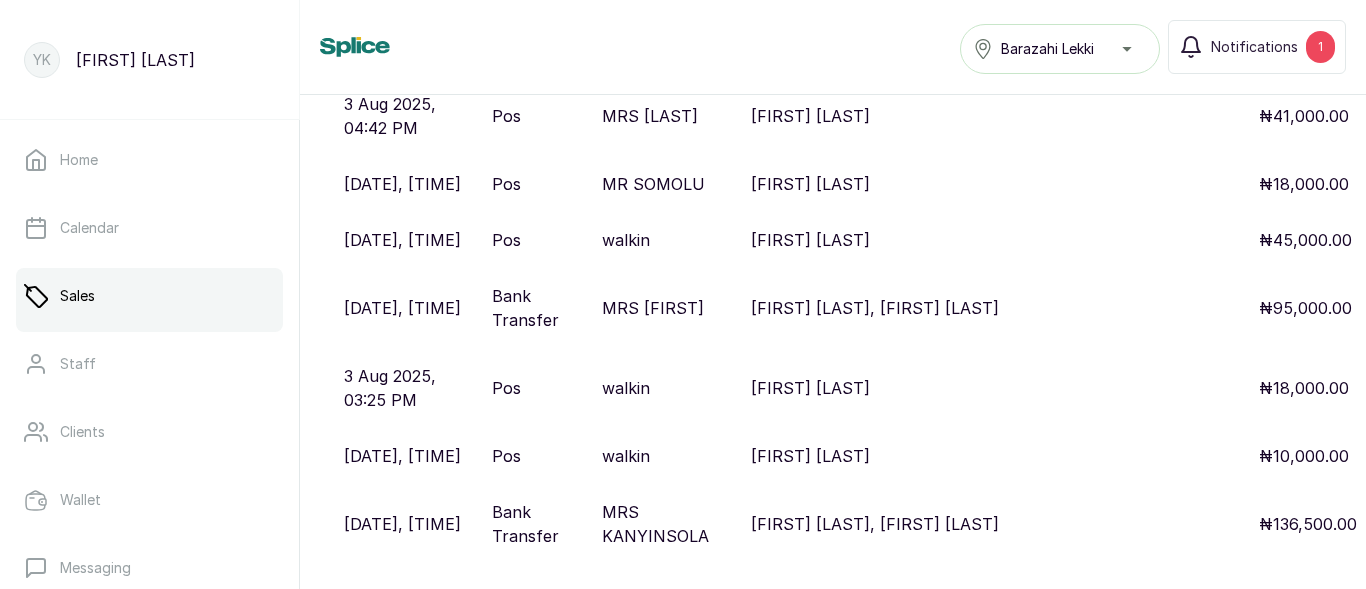 scroll, scrollTop: 1338, scrollLeft: 0, axis: vertical 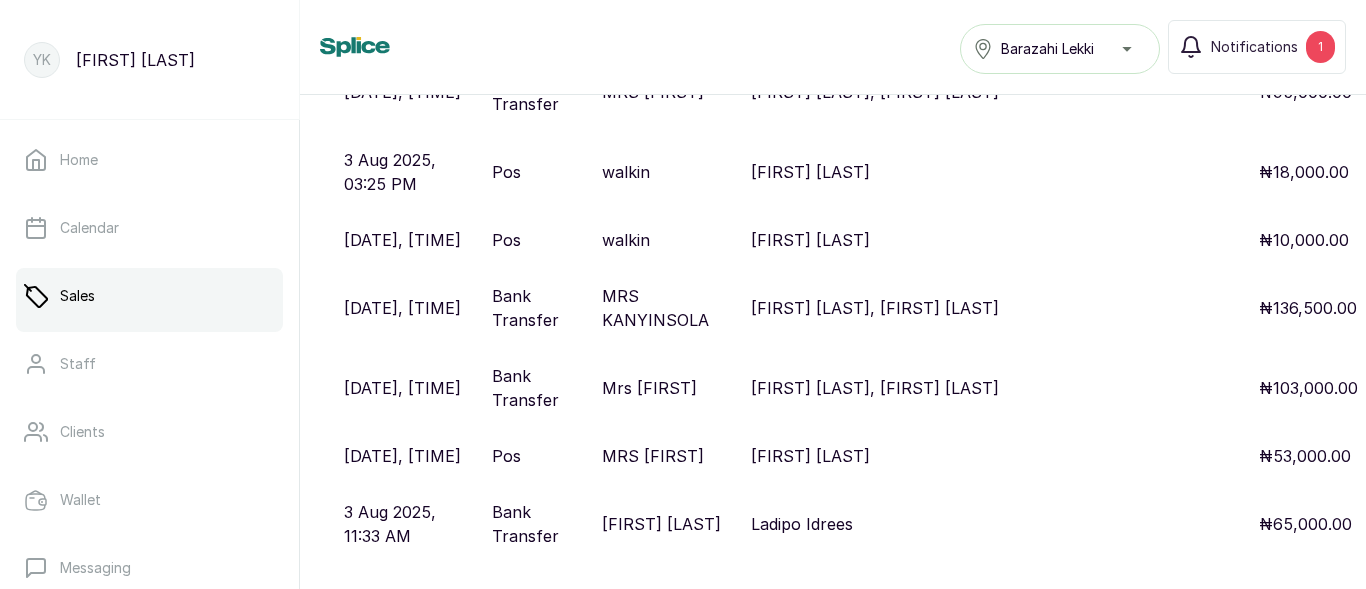 click on "Ladipo  Idrees" at bounding box center (802, 524) 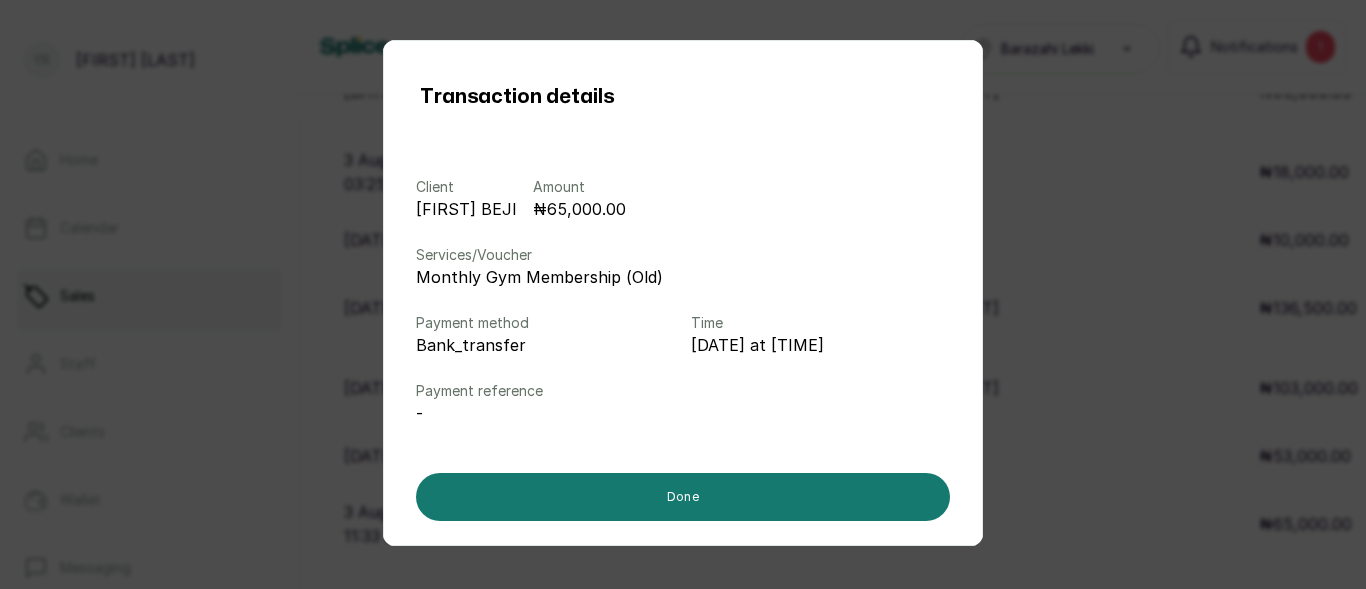 click on "Transaction details Client [FIRST] [LAST] Amount [CURRENCY][AMOUNT] Services/Voucher [SERVICE] Payment method [METHOD] Time [DATE] at [TIME] Payment reference - Done" at bounding box center [683, 293] 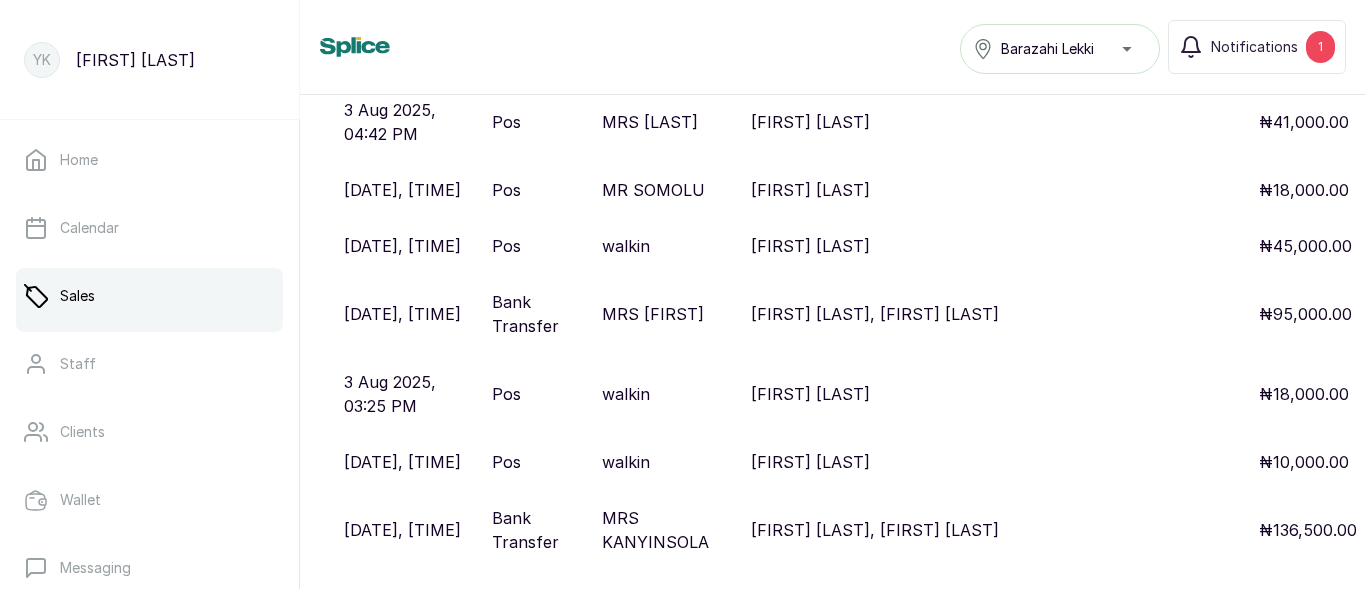 scroll, scrollTop: 938, scrollLeft: 0, axis: vertical 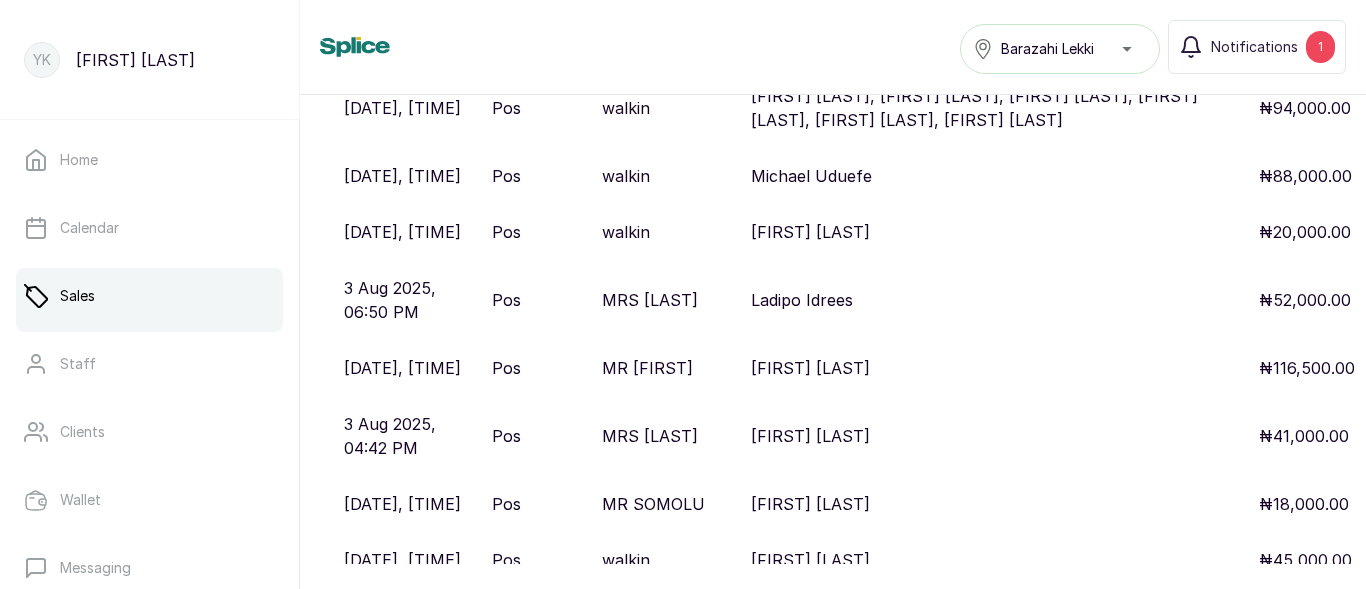 click on "Ladipo  Idrees" at bounding box center (802, 300) 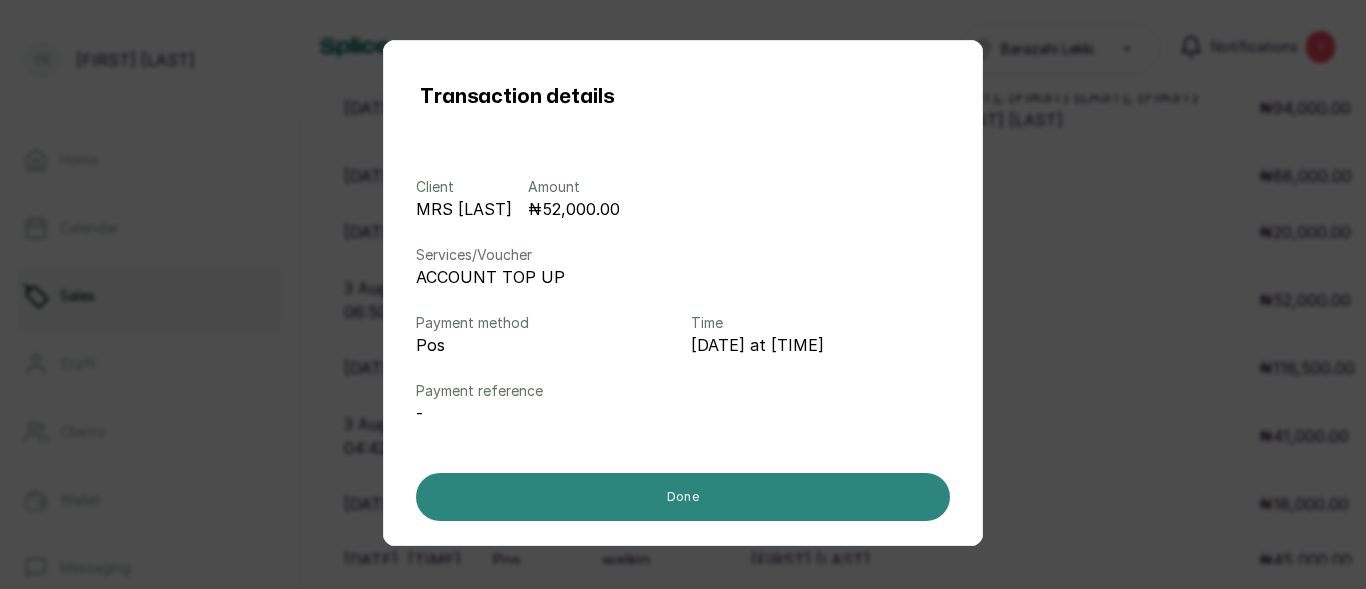 click on "Done" at bounding box center (683, 497) 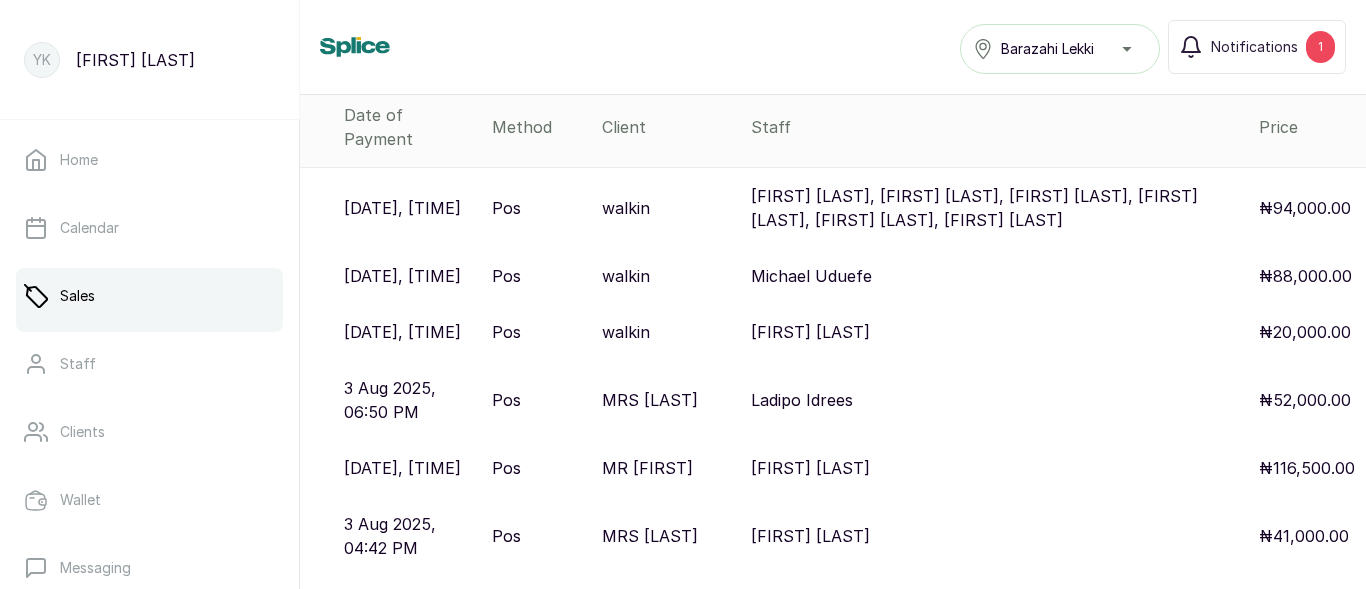 scroll, scrollTop: 458, scrollLeft: 0, axis: vertical 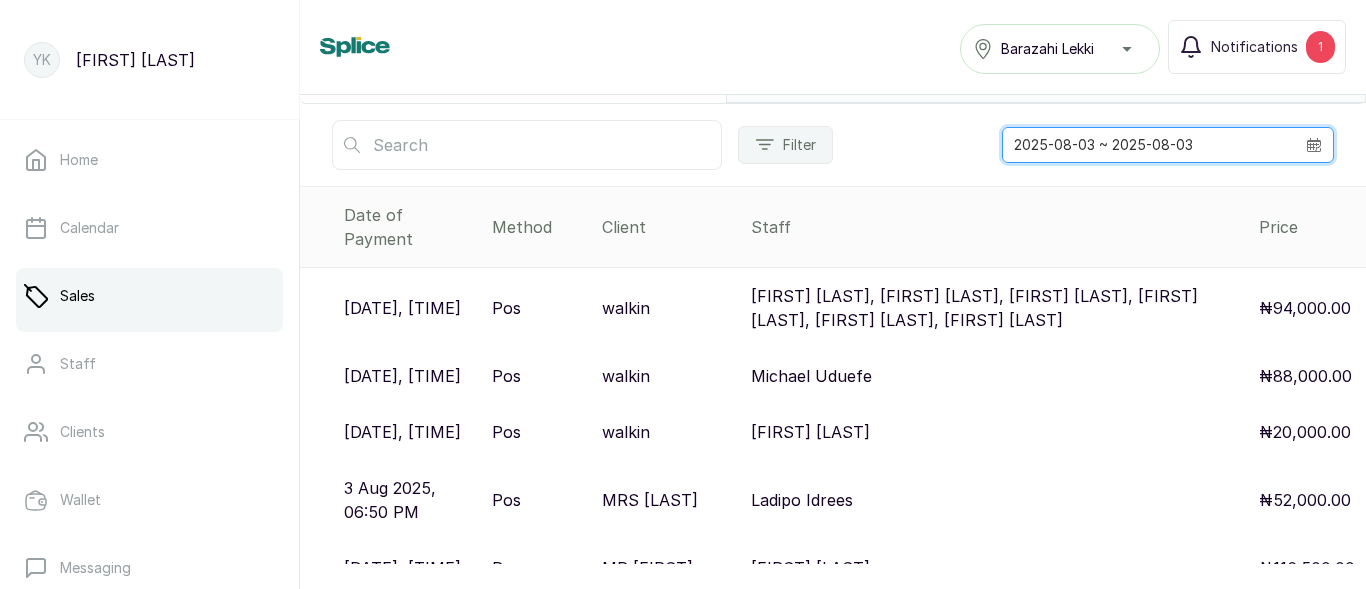 click on "2025-08-03 ~ 2025-08-03" at bounding box center [1149, 145] 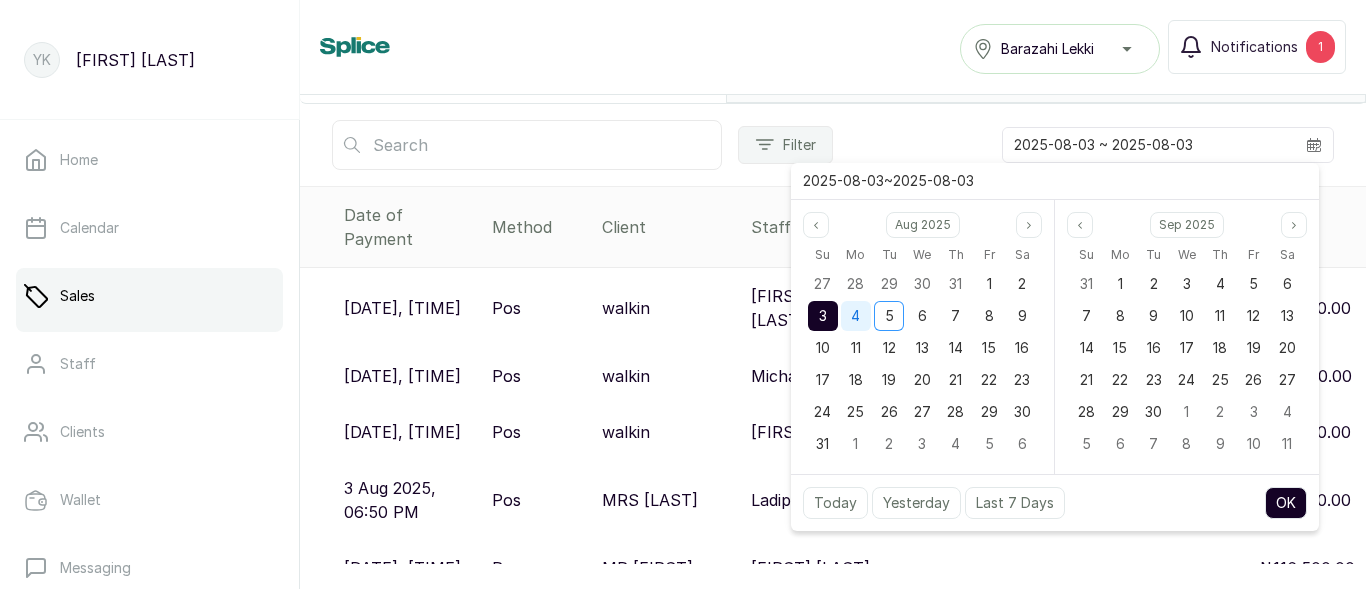 click on "4" at bounding box center (856, 316) 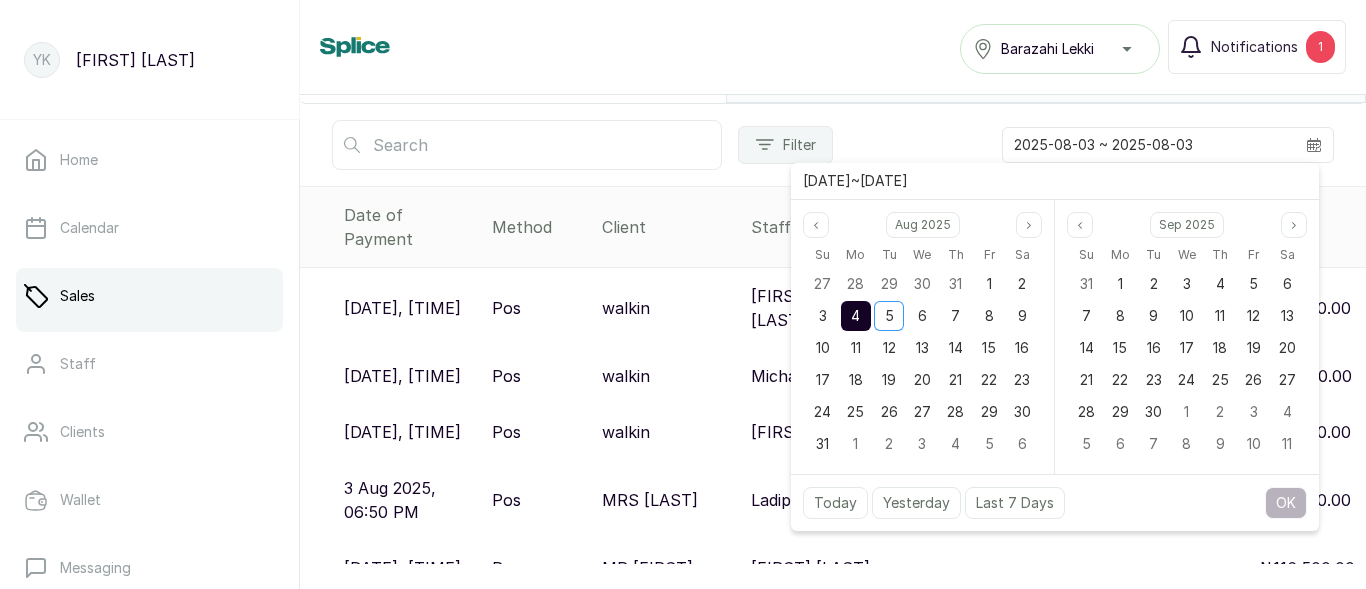click on "4" at bounding box center (856, 316) 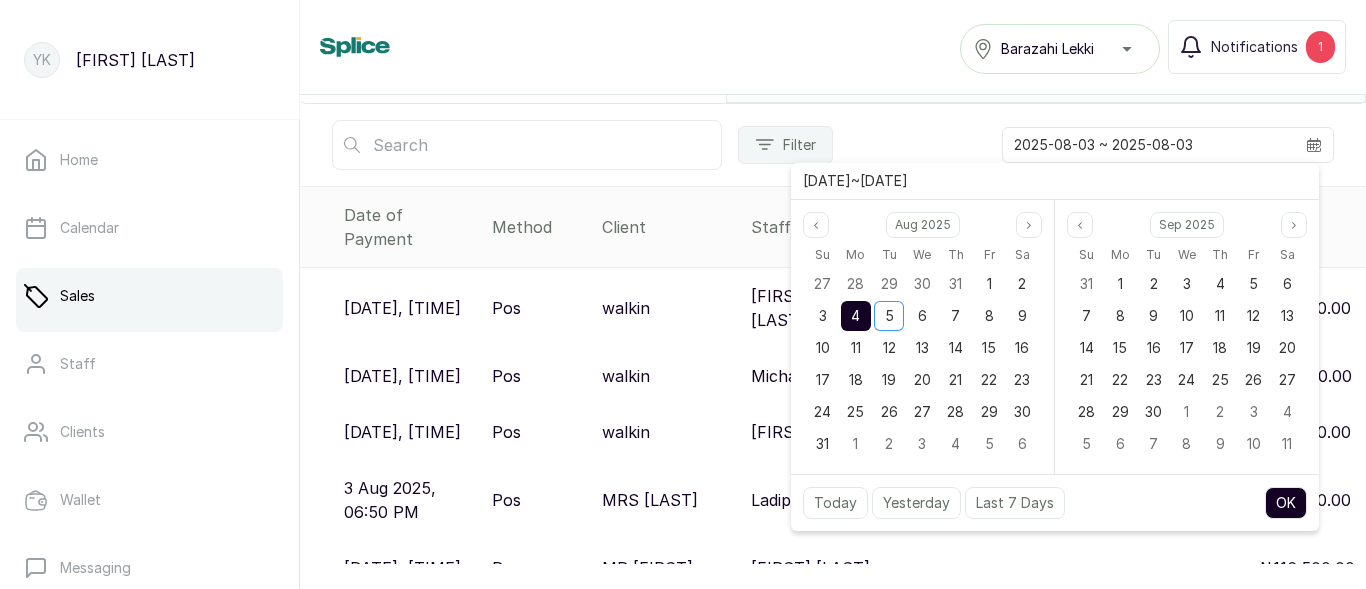 click on "OK" at bounding box center [1286, 503] 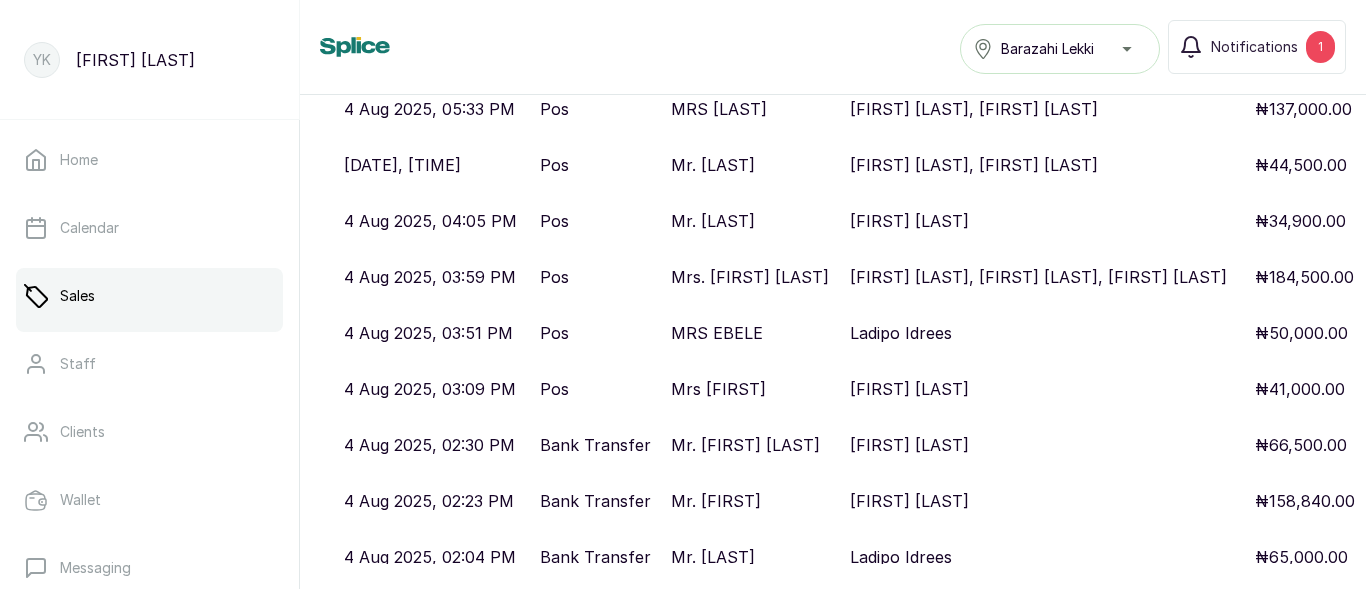 scroll, scrollTop: 922, scrollLeft: 0, axis: vertical 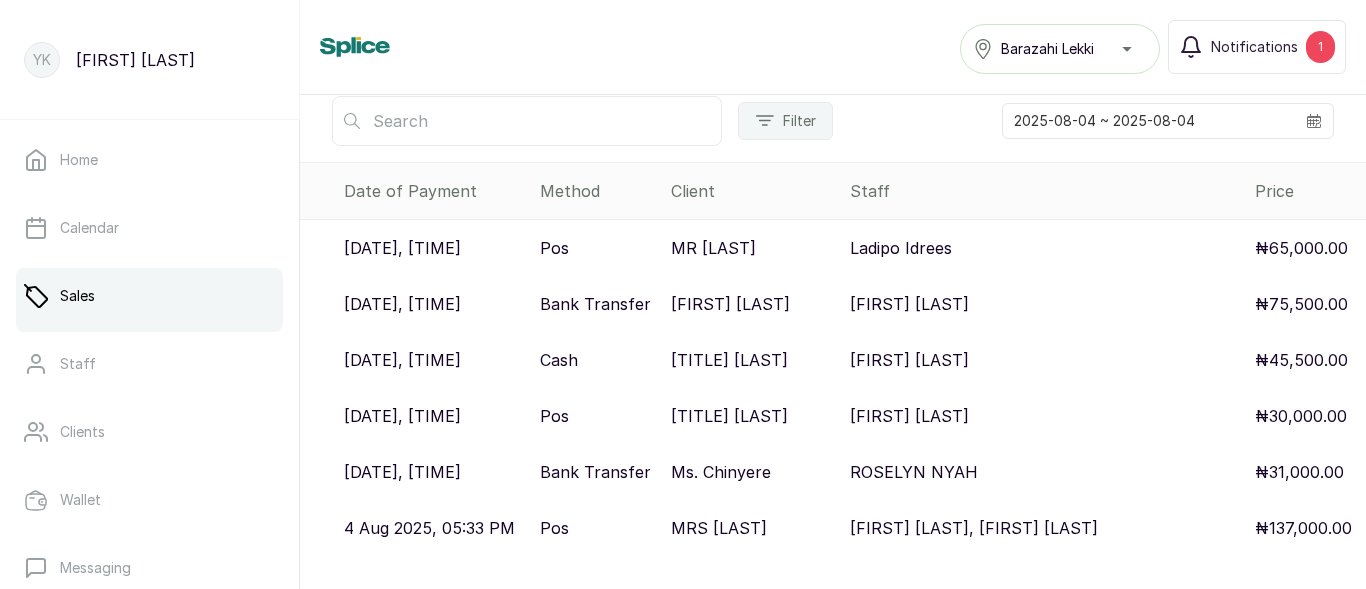 click on "Ladipo  Idrees" at bounding box center (901, 248) 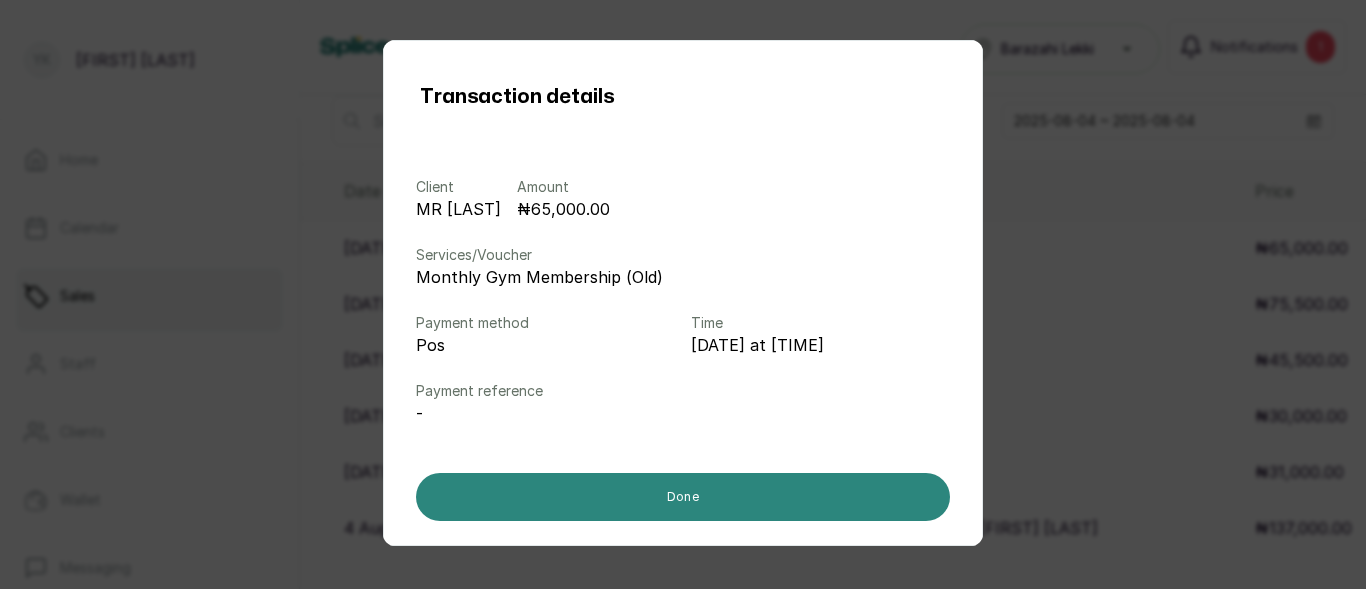 click on "Done" at bounding box center (683, 497) 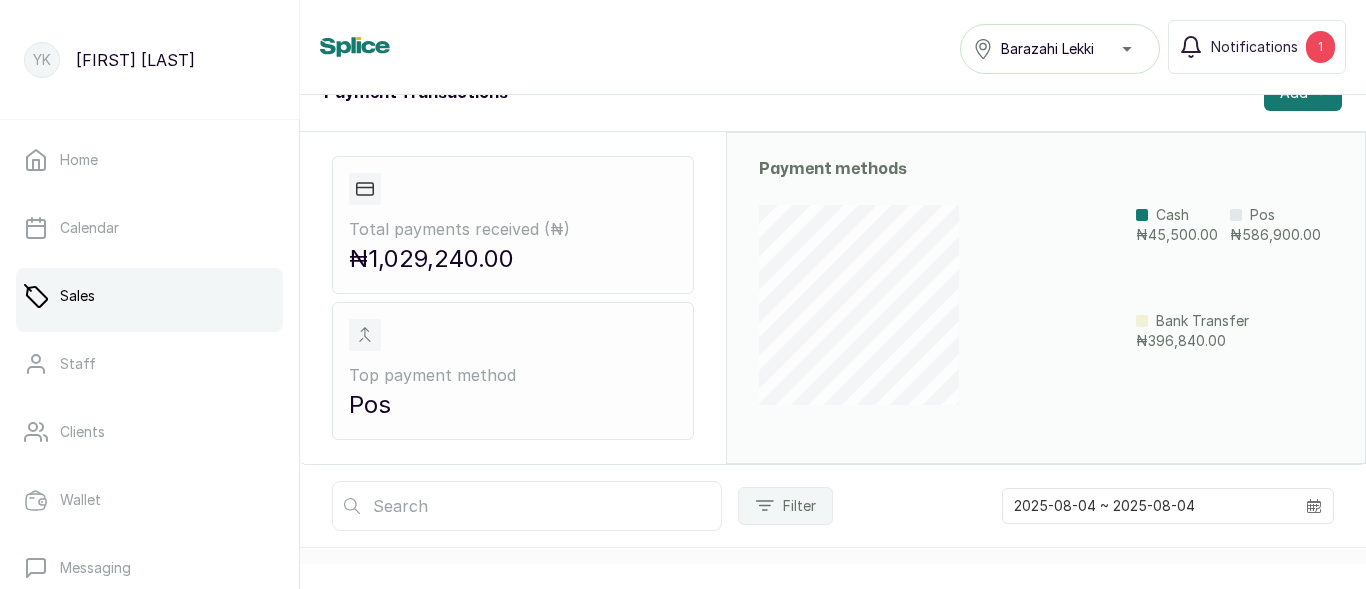 scroll, scrollTop: 82, scrollLeft: 0, axis: vertical 